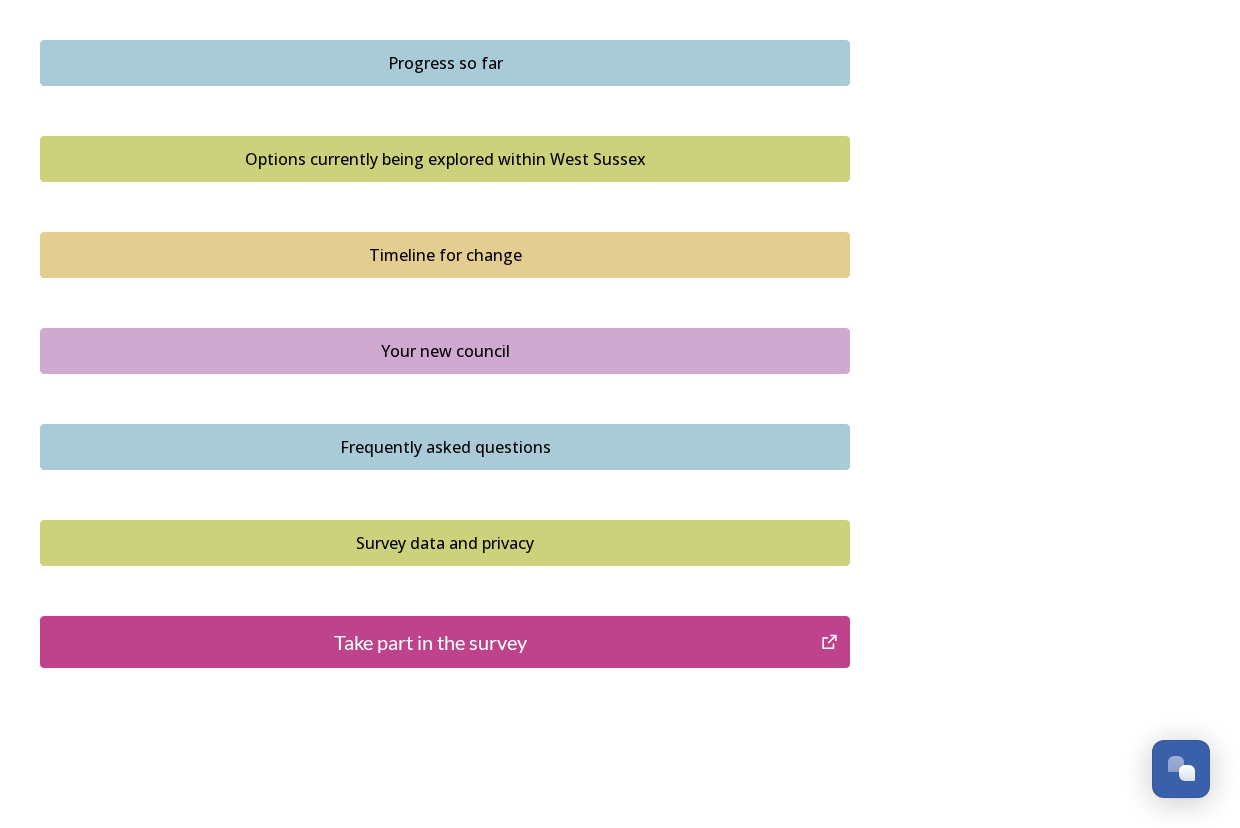 scroll, scrollTop: 1324, scrollLeft: 0, axis: vertical 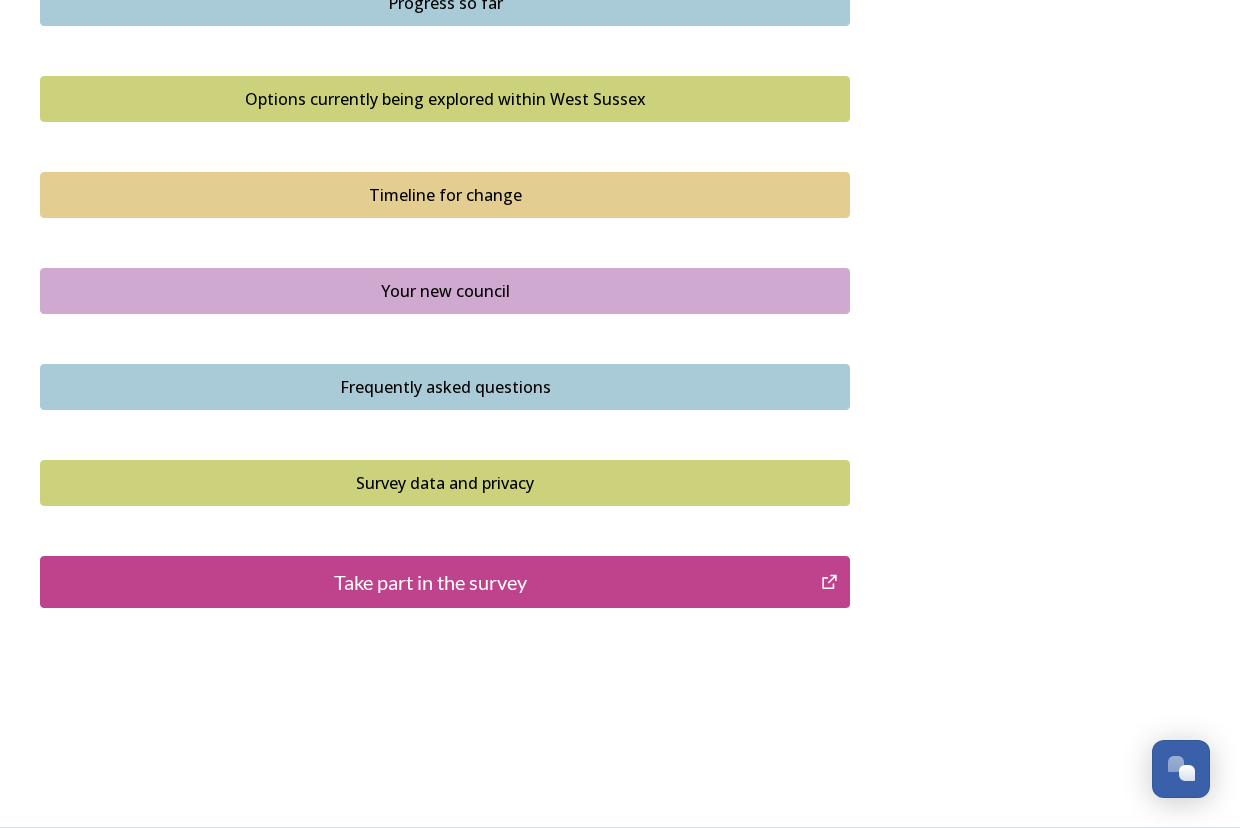 click on "Take part in the survey" at bounding box center (430, 582) 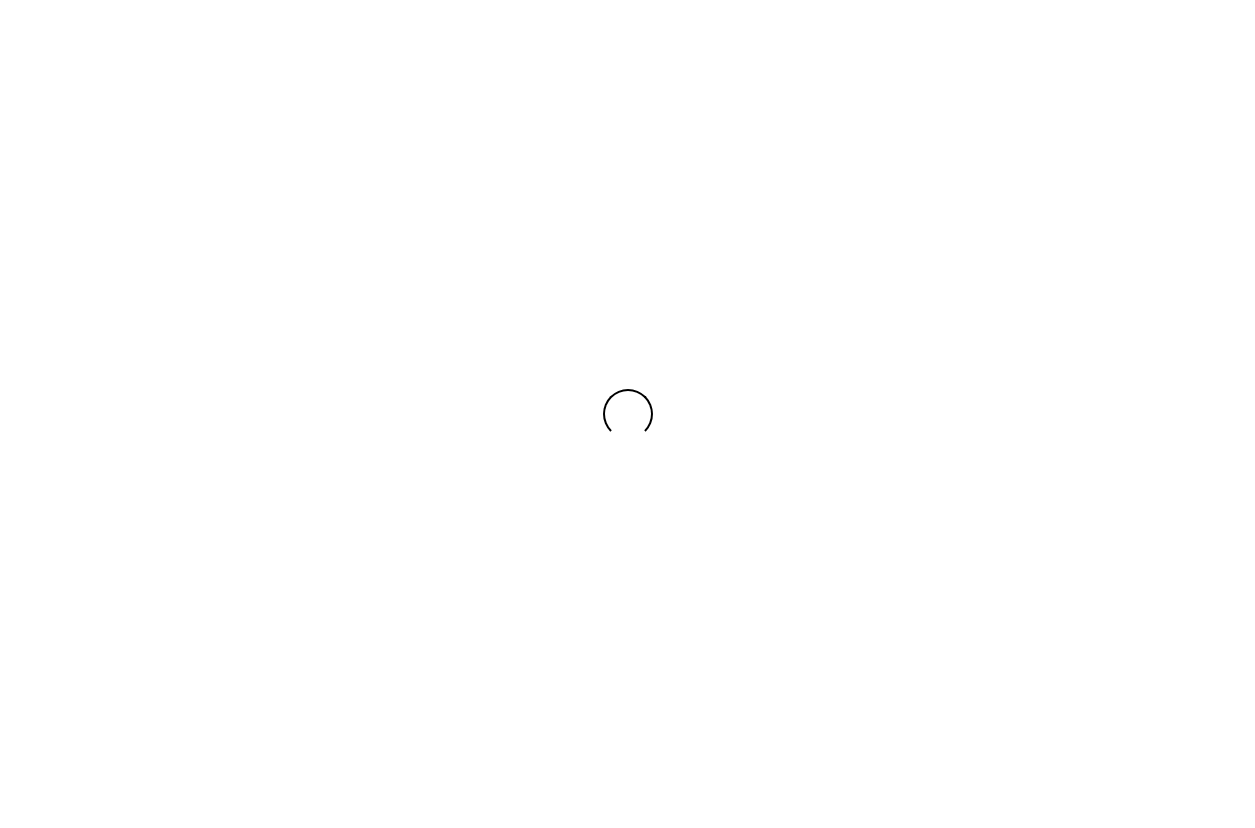 scroll, scrollTop: 0, scrollLeft: 0, axis: both 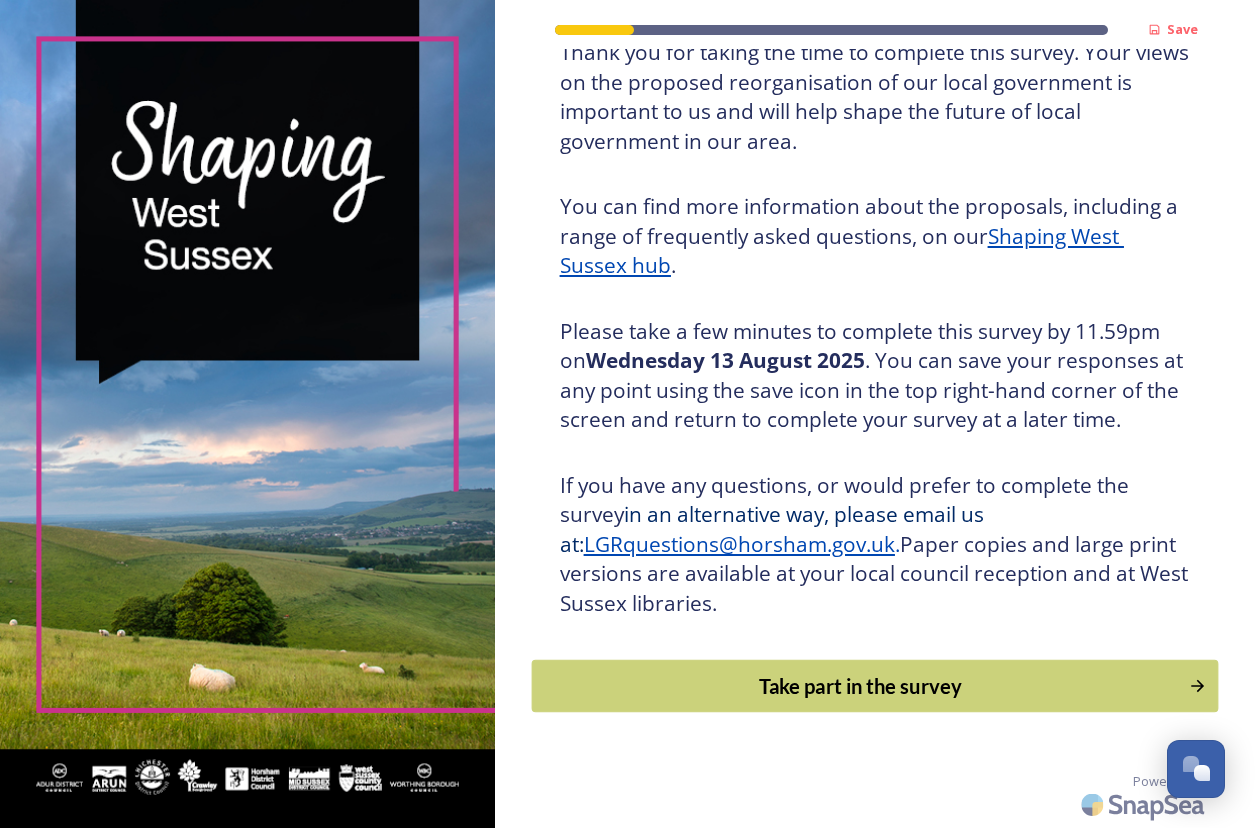 click on "Take part in the survey" at bounding box center [859, 686] 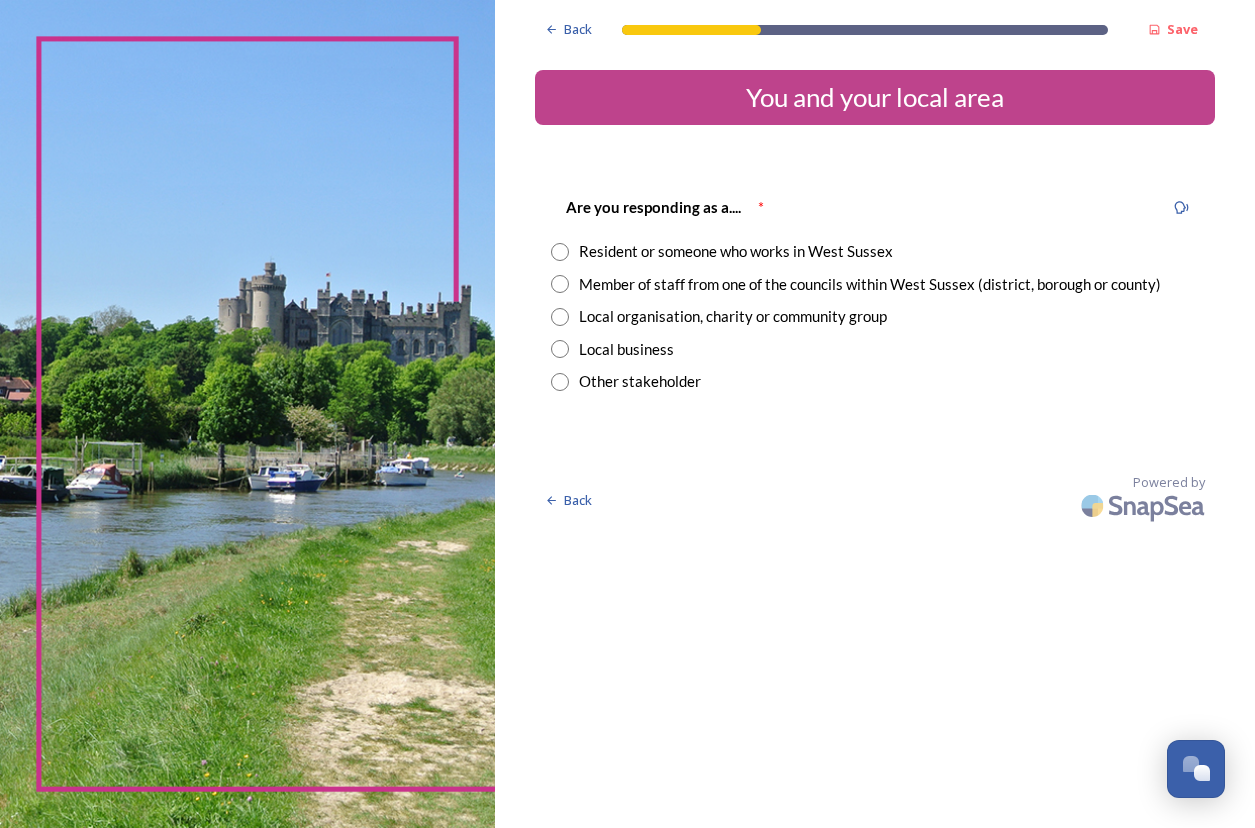 click at bounding box center (560, 284) 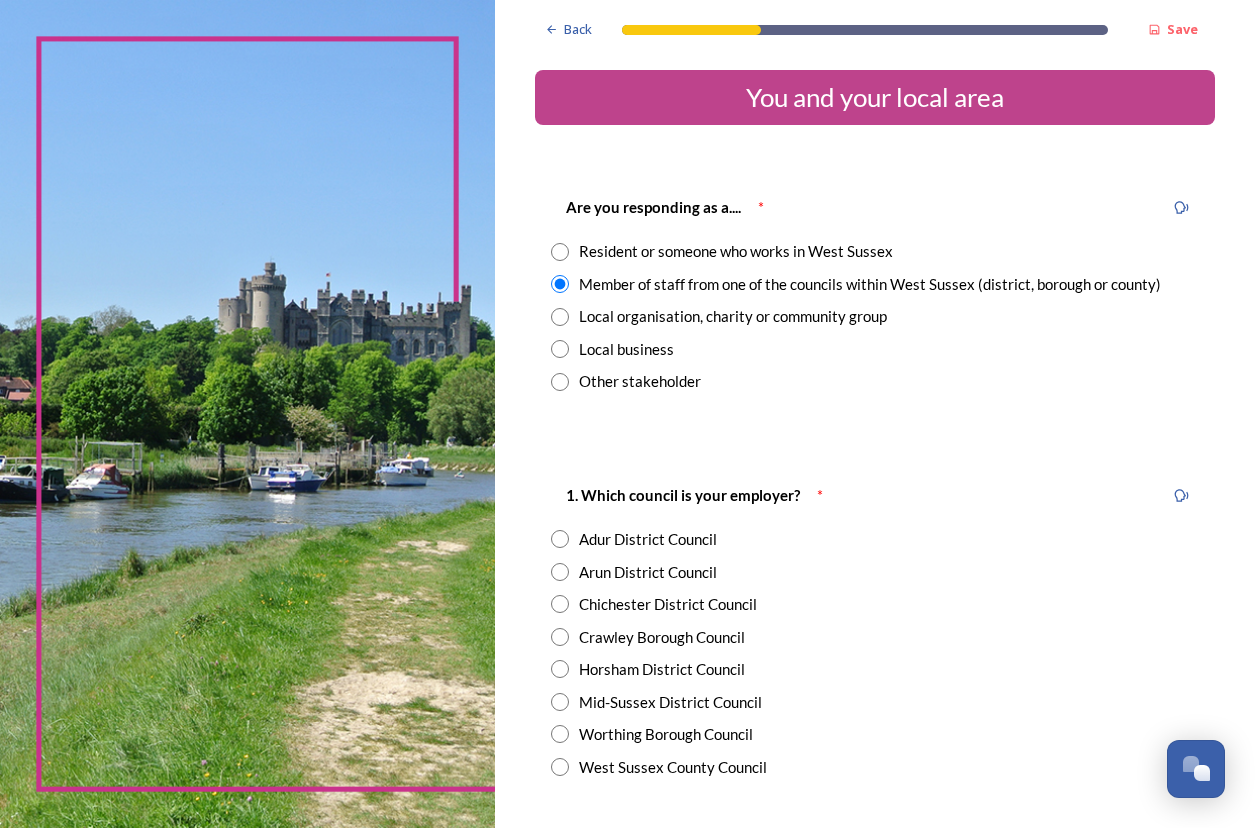 click at bounding box center [560, 637] 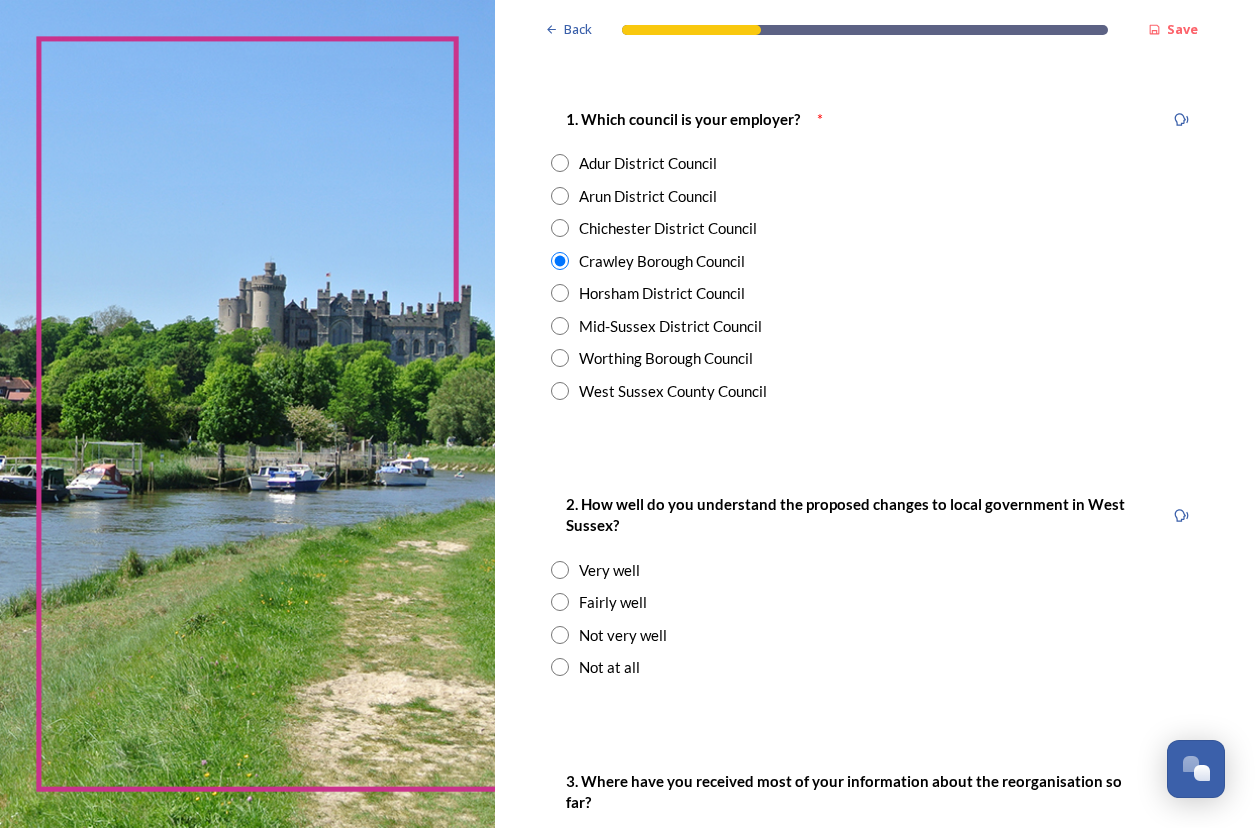 scroll, scrollTop: 400, scrollLeft: 0, axis: vertical 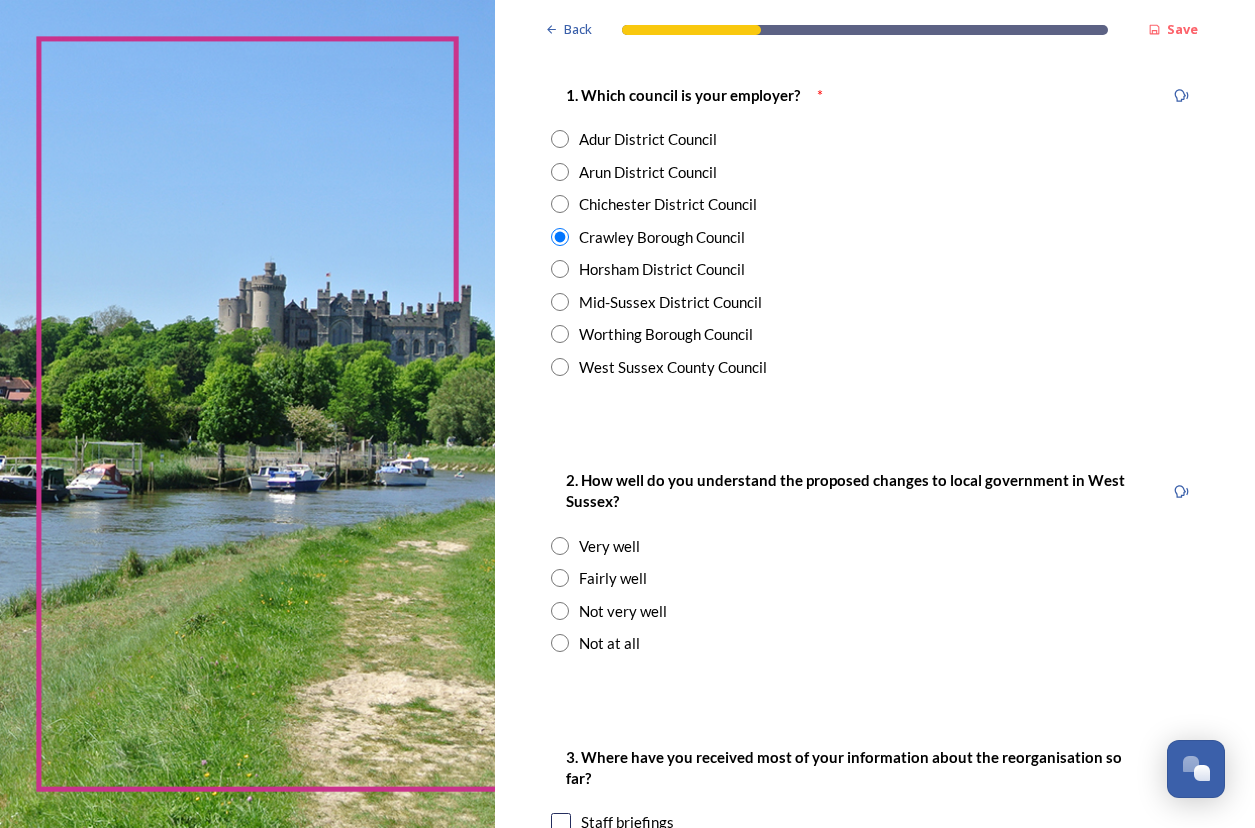 click at bounding box center (560, 611) 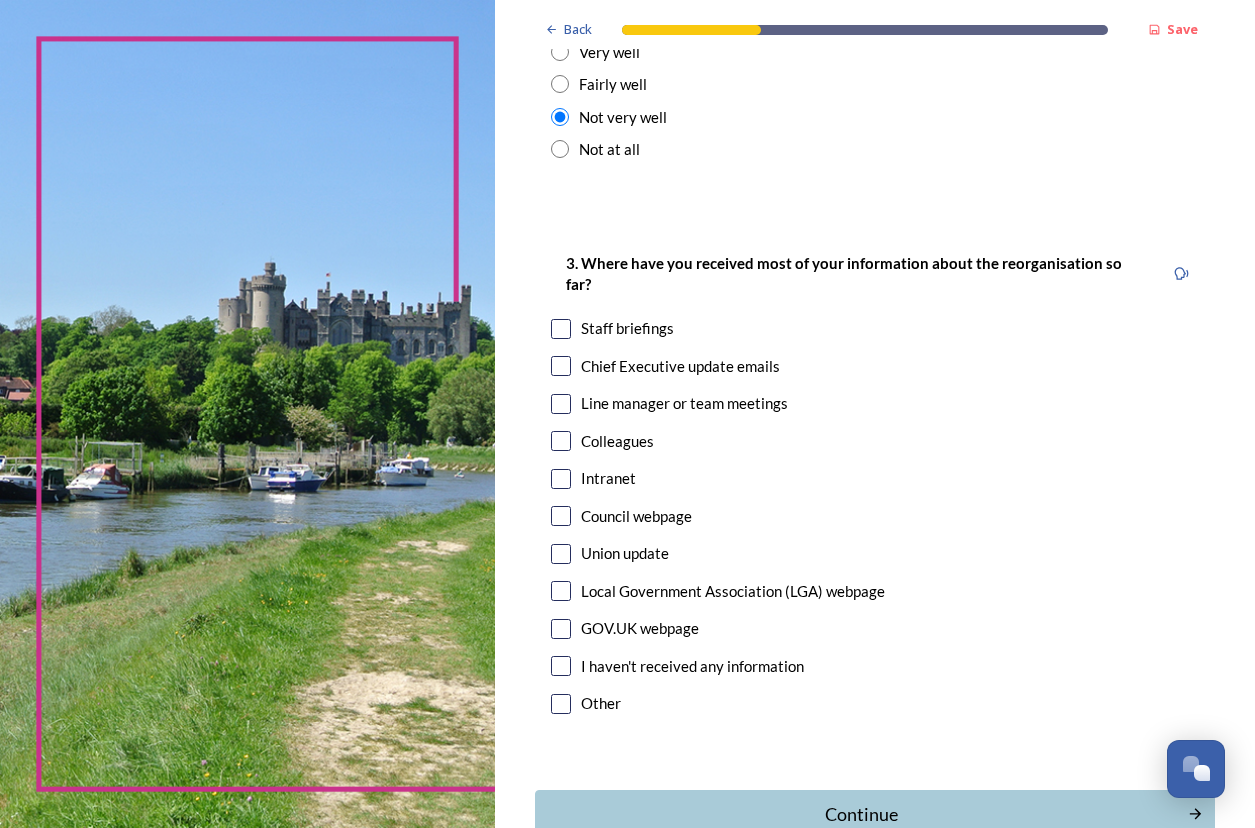 scroll, scrollTop: 900, scrollLeft: 0, axis: vertical 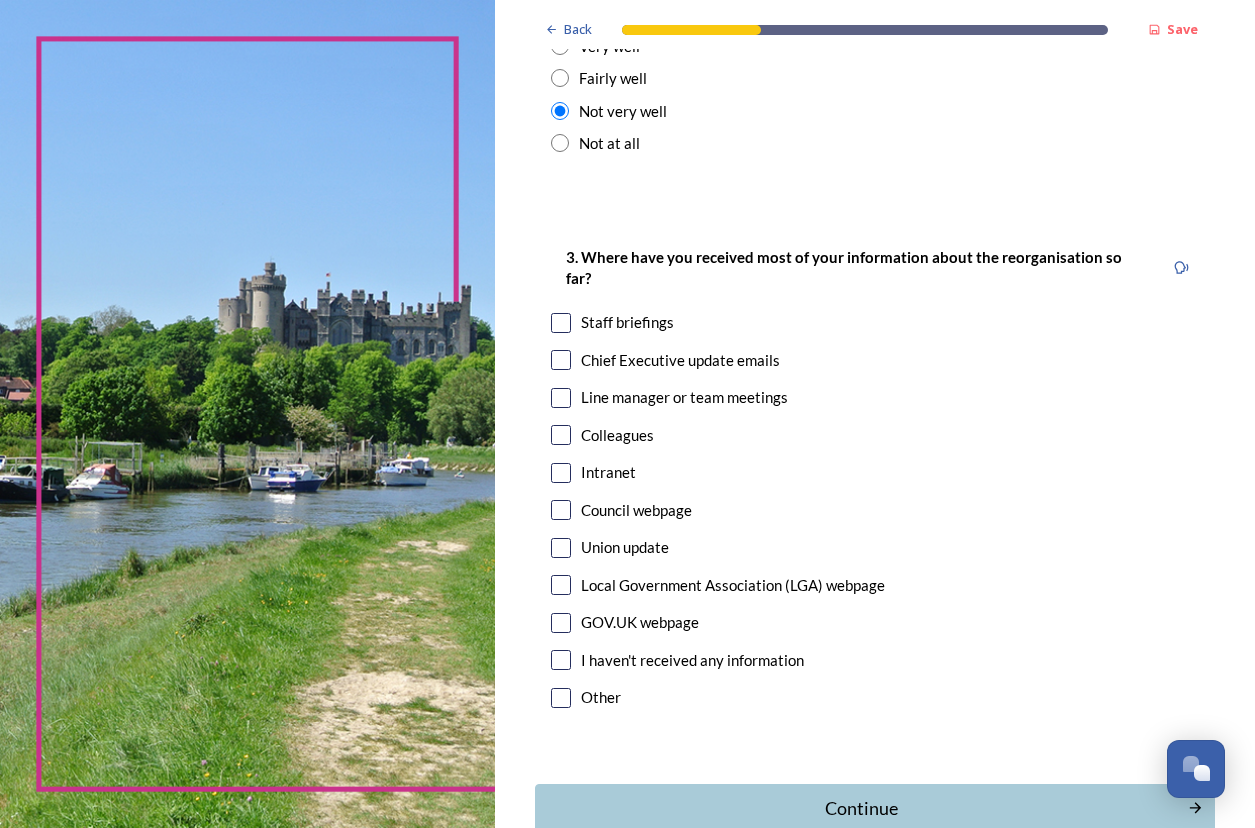 click at bounding box center (561, 473) 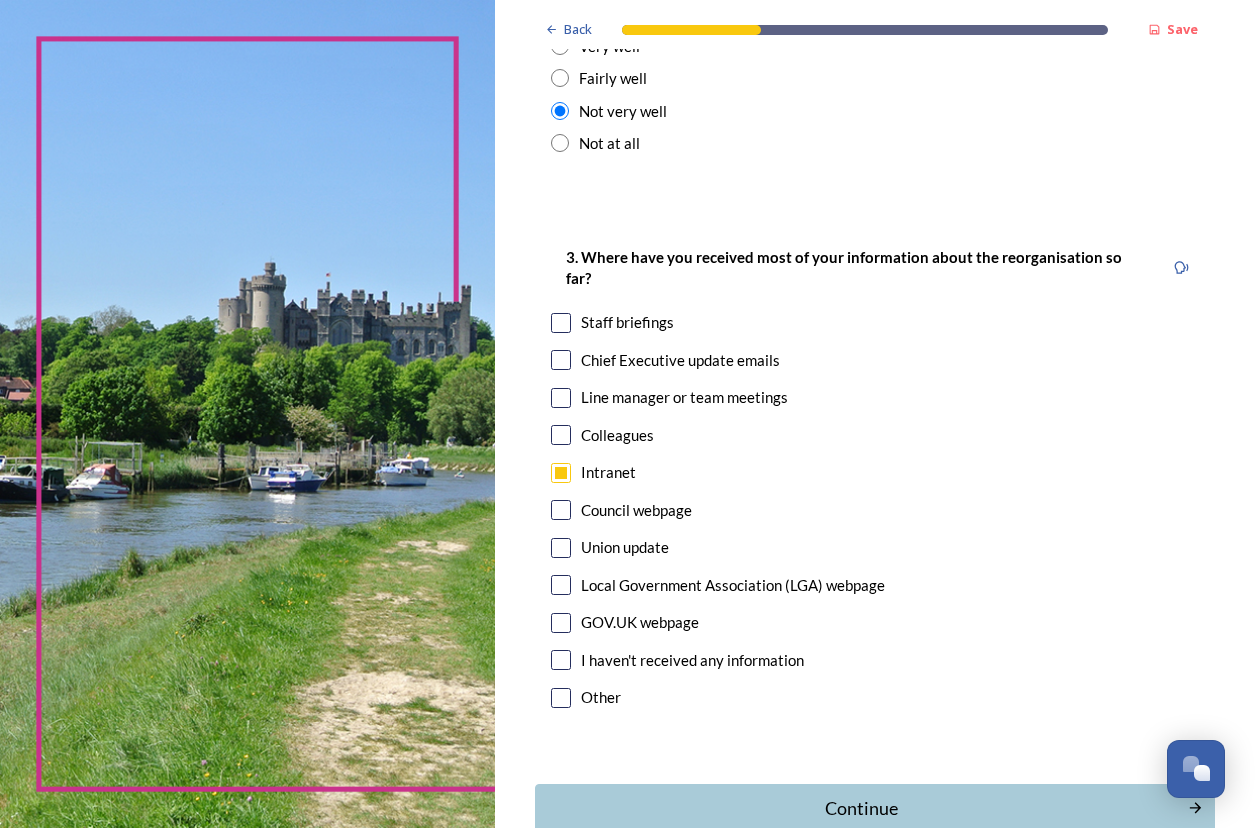 click at bounding box center (561, 323) 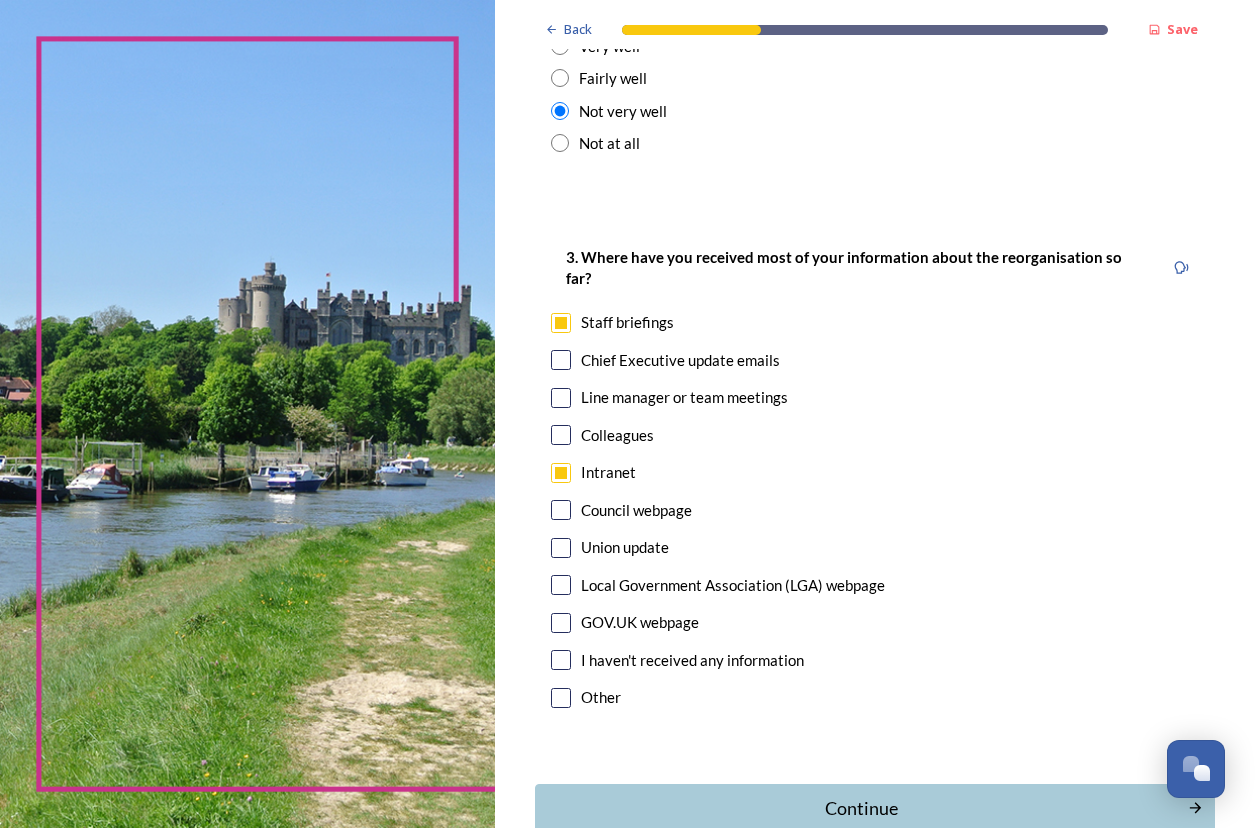 click at bounding box center [561, 510] 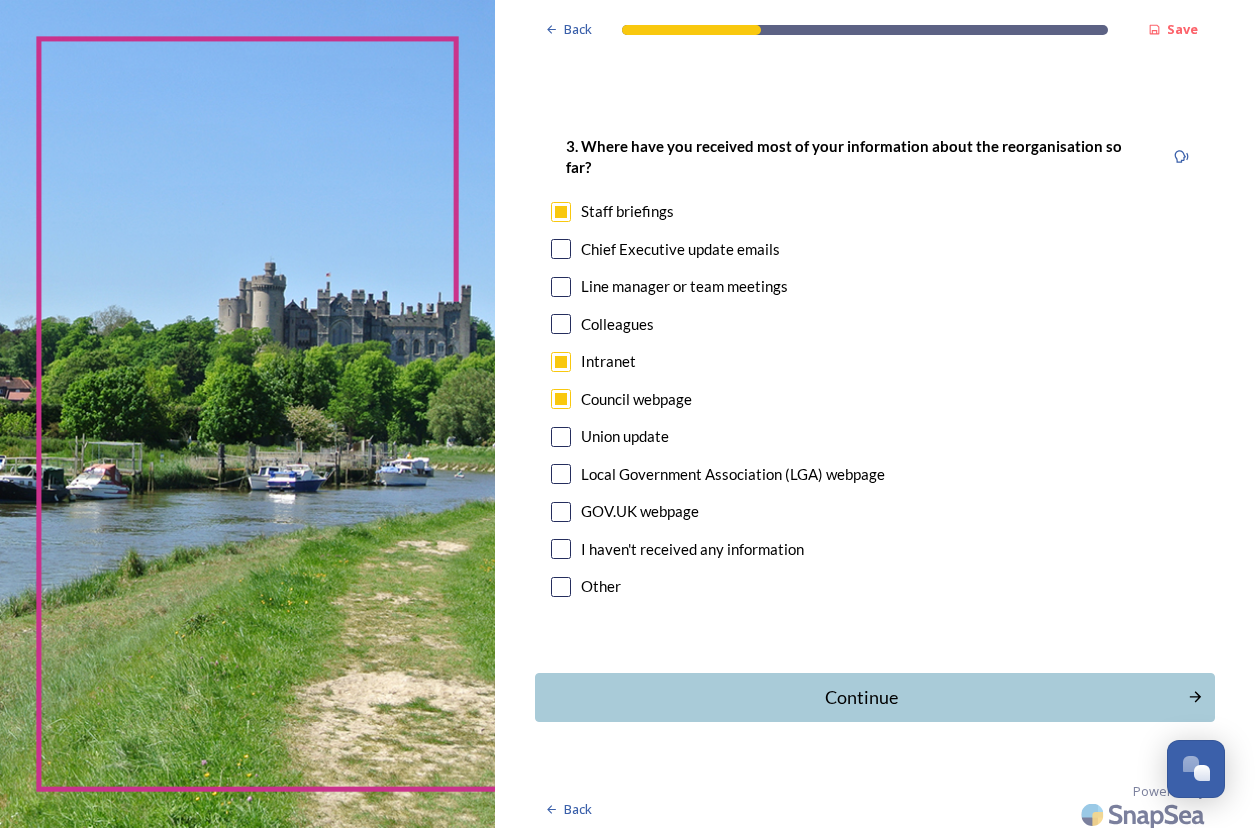 scroll, scrollTop: 1021, scrollLeft: 0, axis: vertical 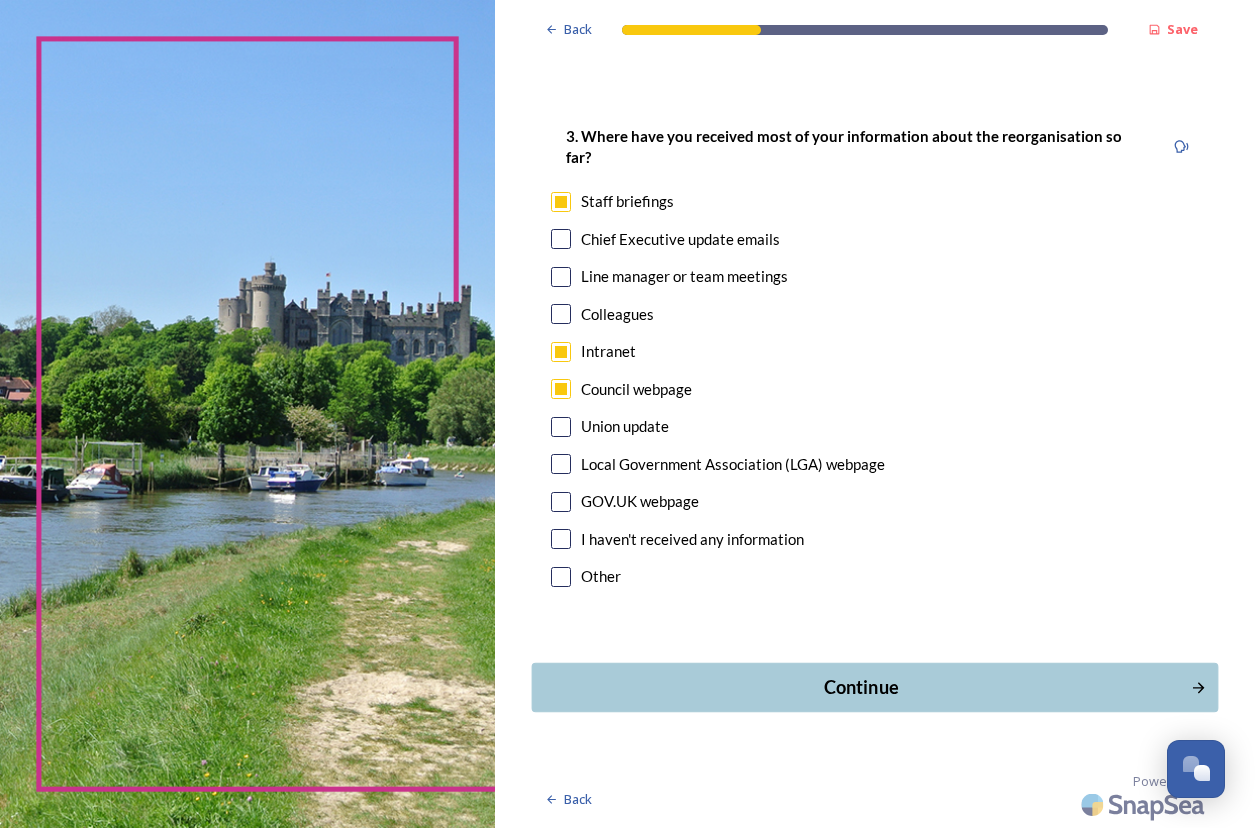 click on "Continue" at bounding box center (860, 687) 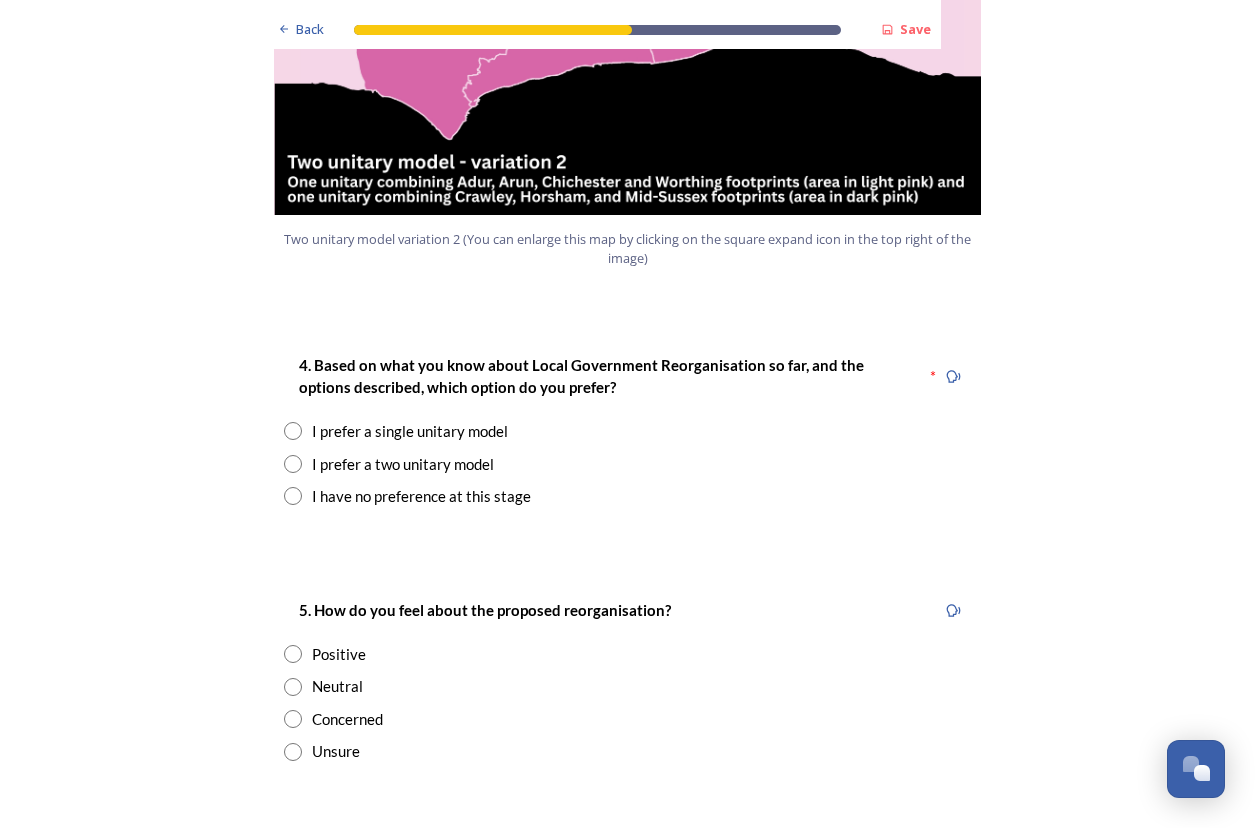 scroll, scrollTop: 2500, scrollLeft: 0, axis: vertical 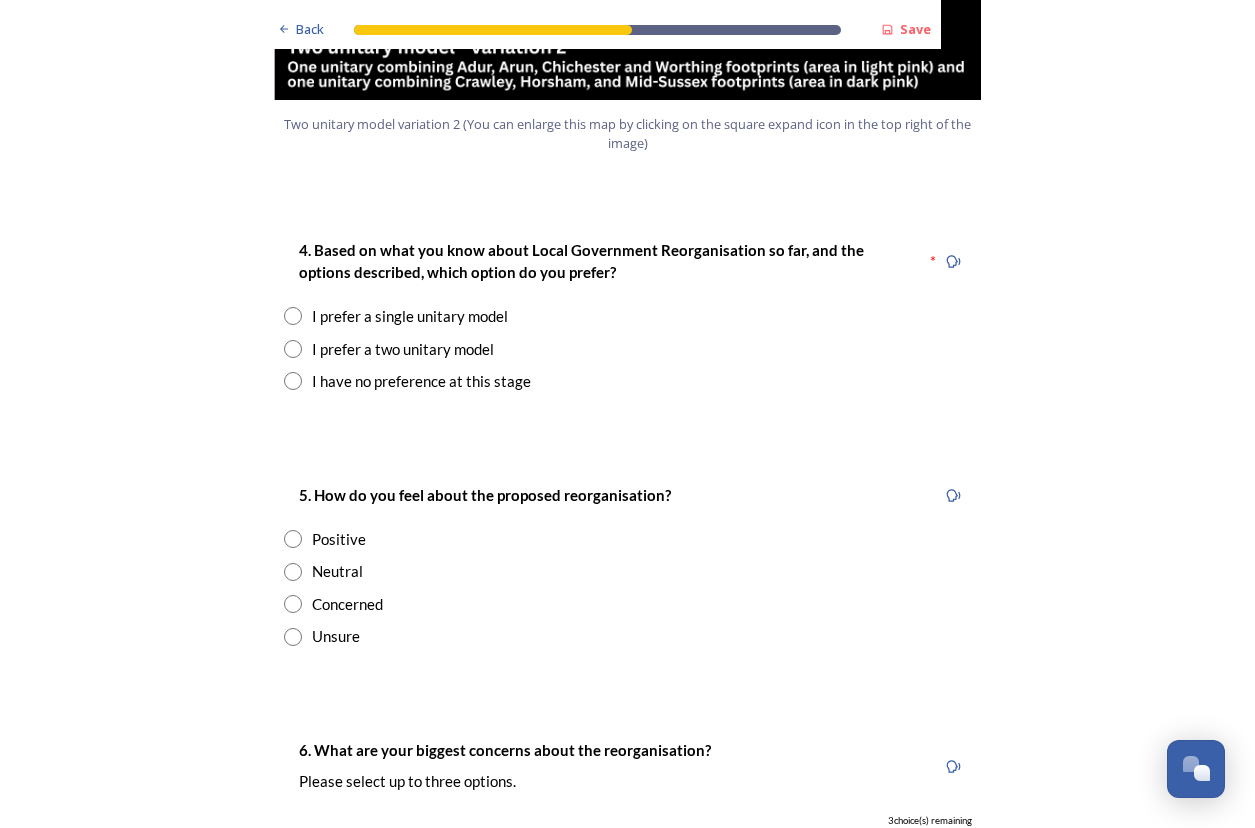 click at bounding box center [293, 349] 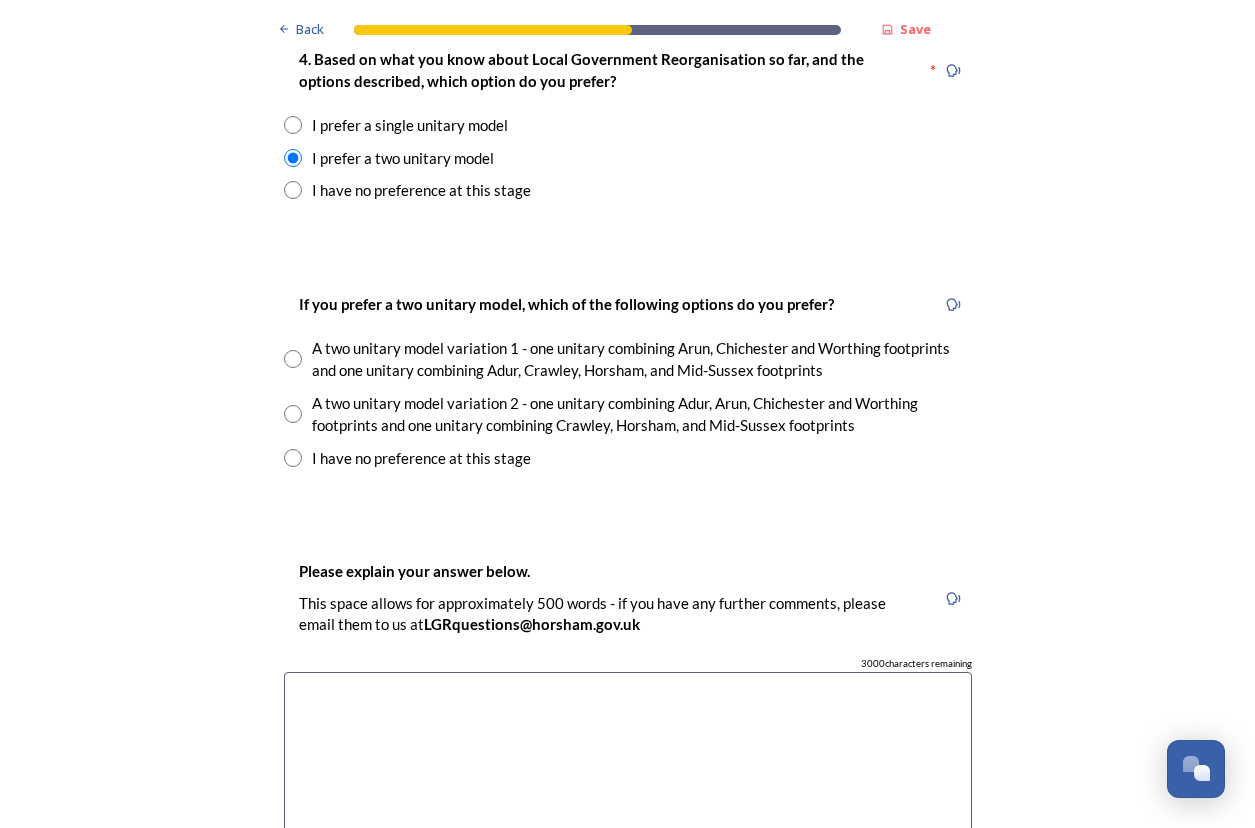 scroll, scrollTop: 2700, scrollLeft: 0, axis: vertical 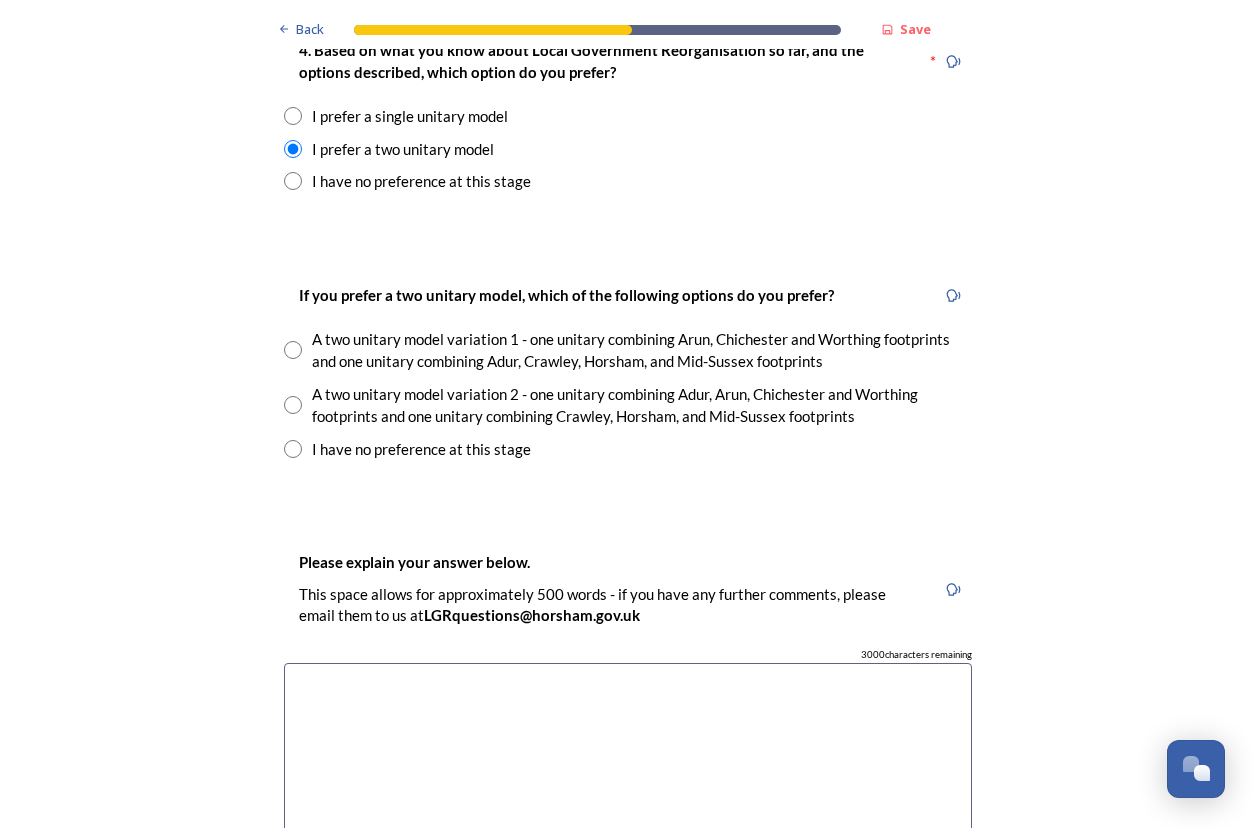 click at bounding box center (293, 405) 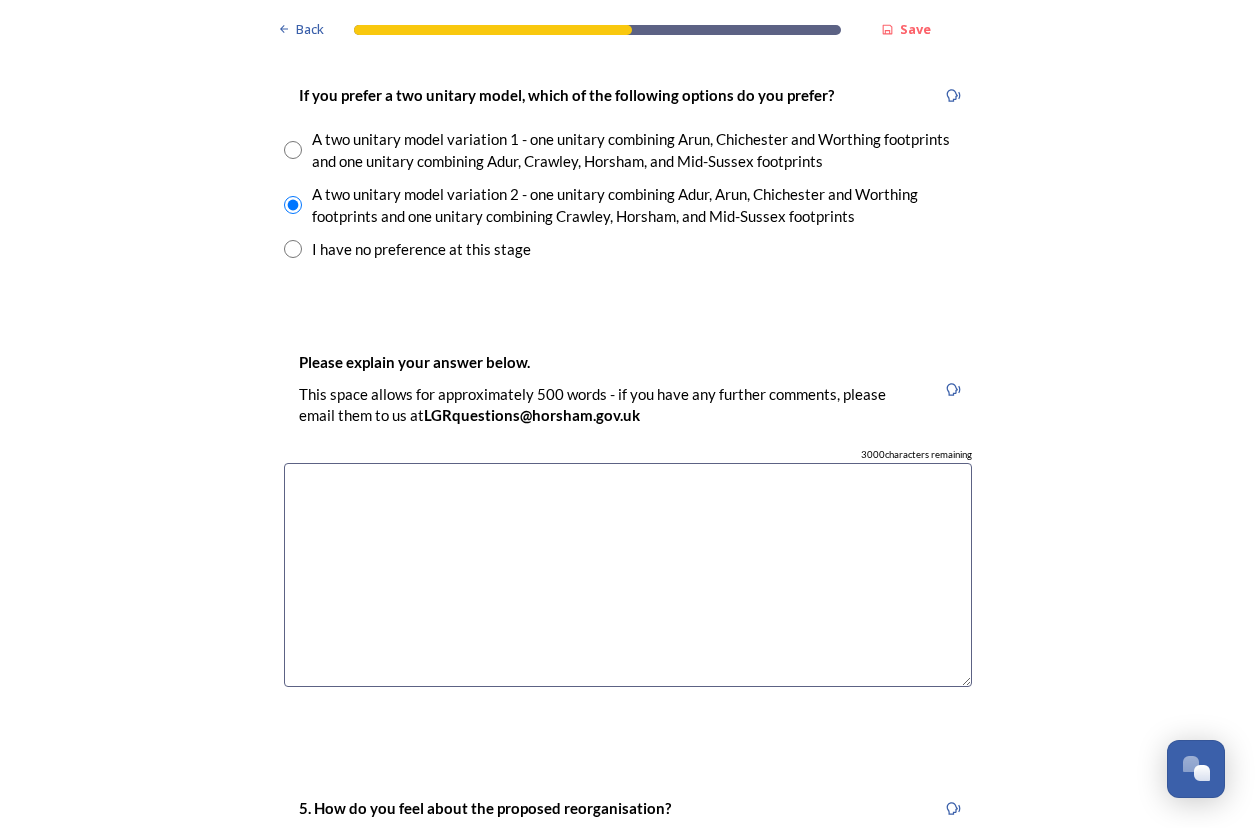 scroll, scrollTop: 3200, scrollLeft: 0, axis: vertical 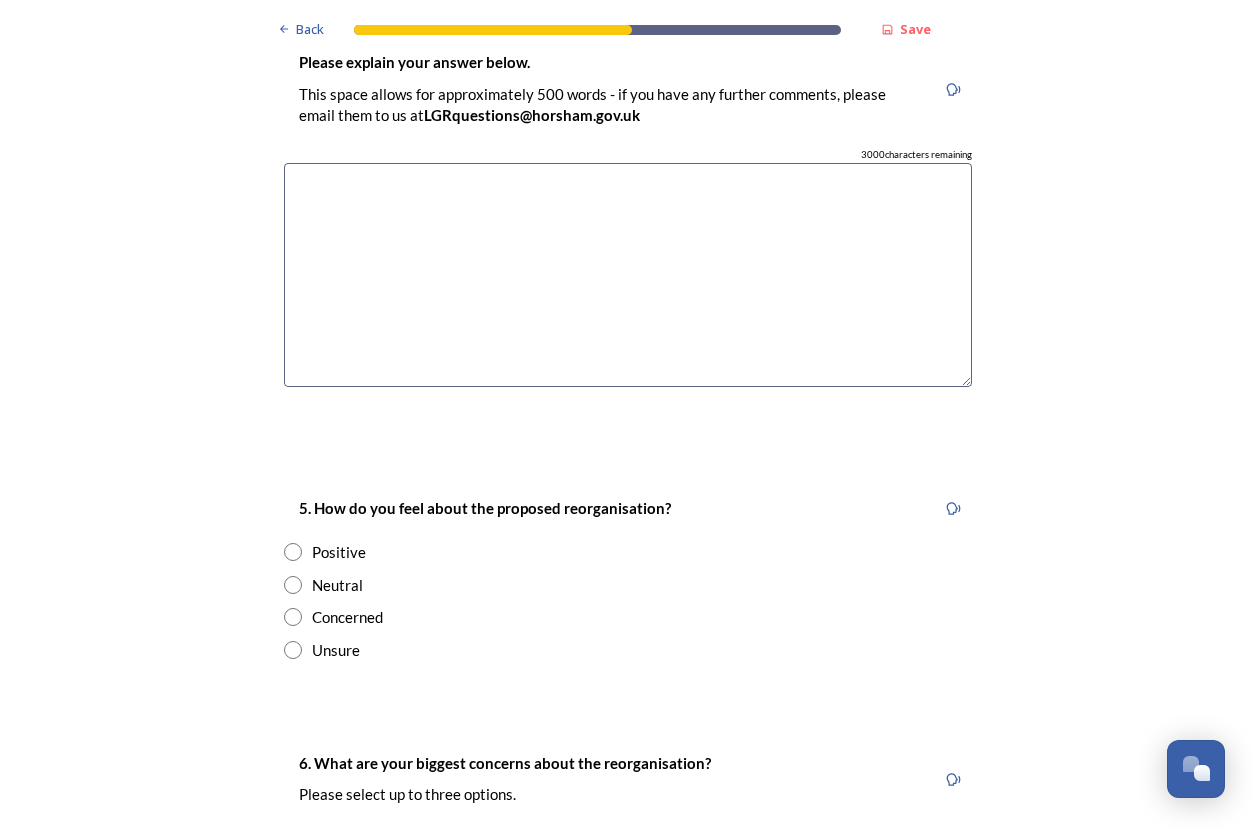 click at bounding box center (293, 617) 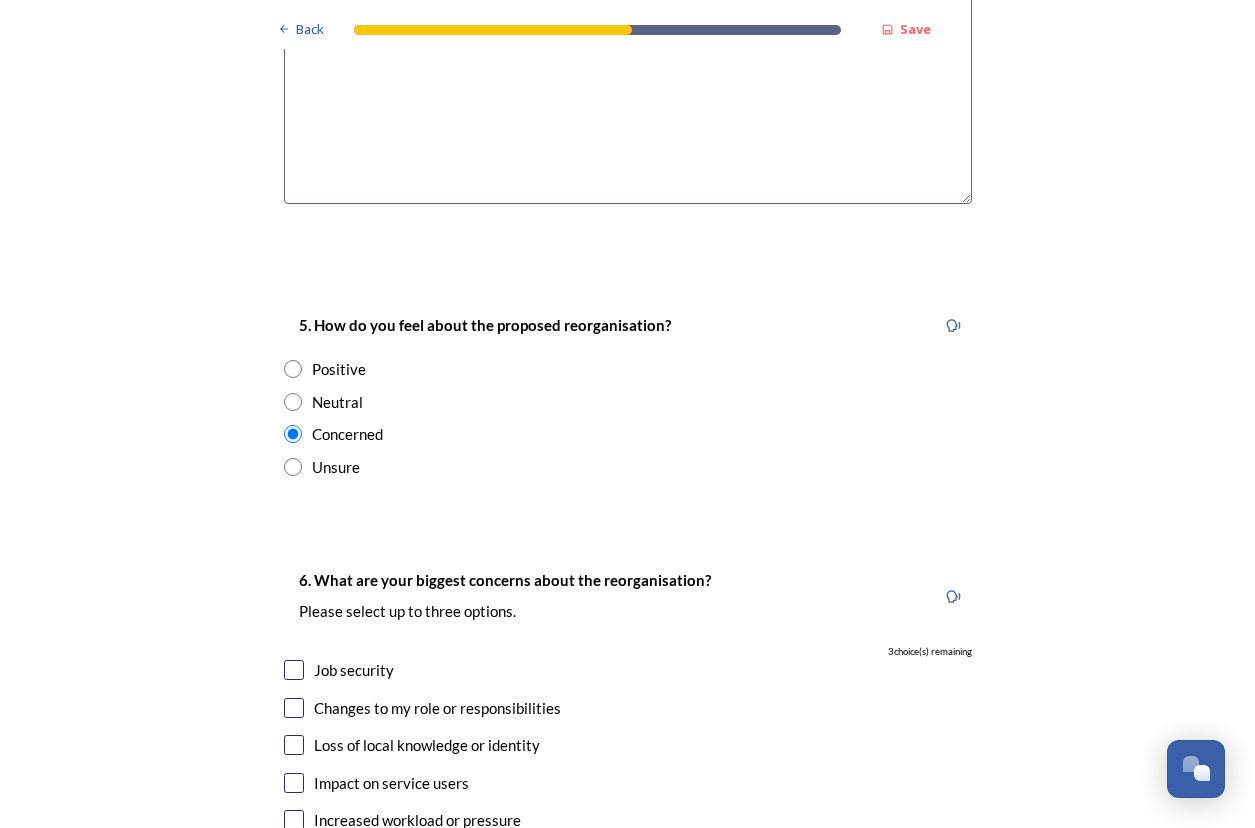 scroll, scrollTop: 3400, scrollLeft: 0, axis: vertical 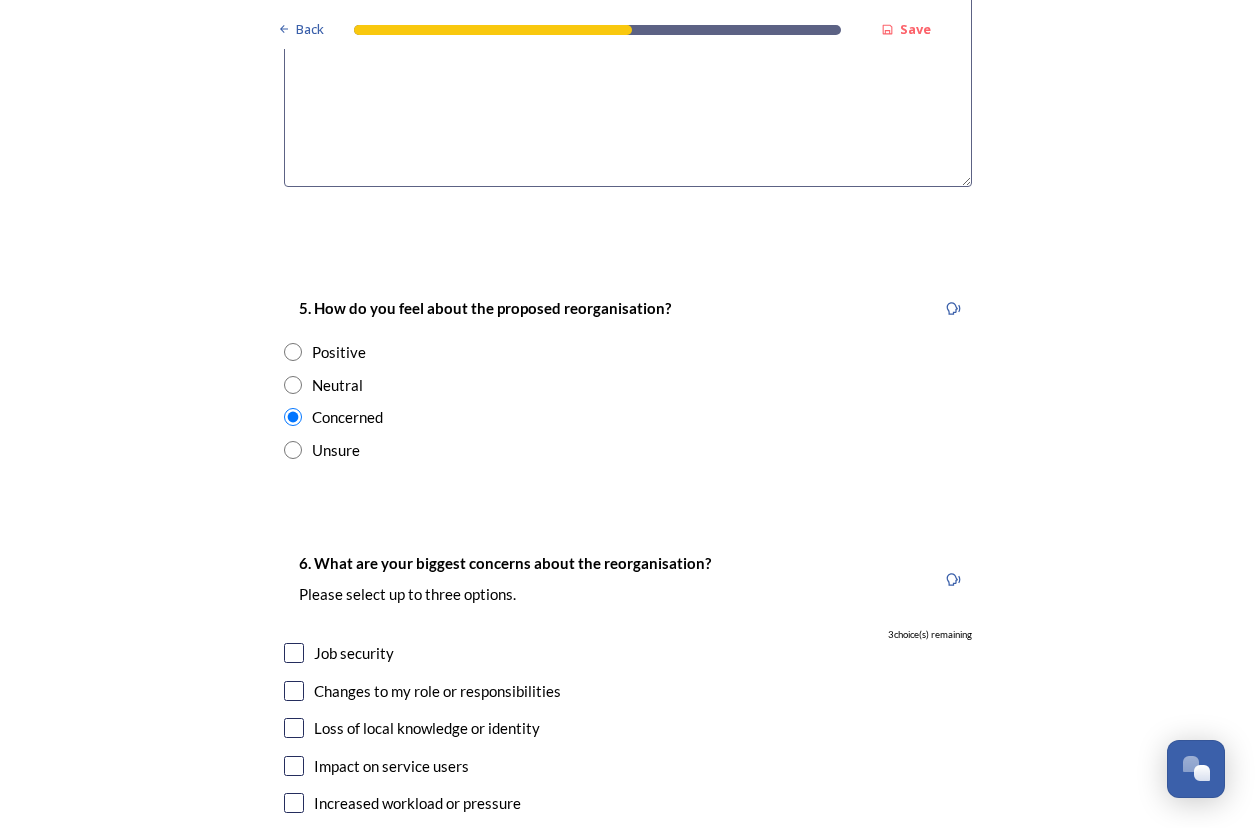 click at bounding box center (293, 450) 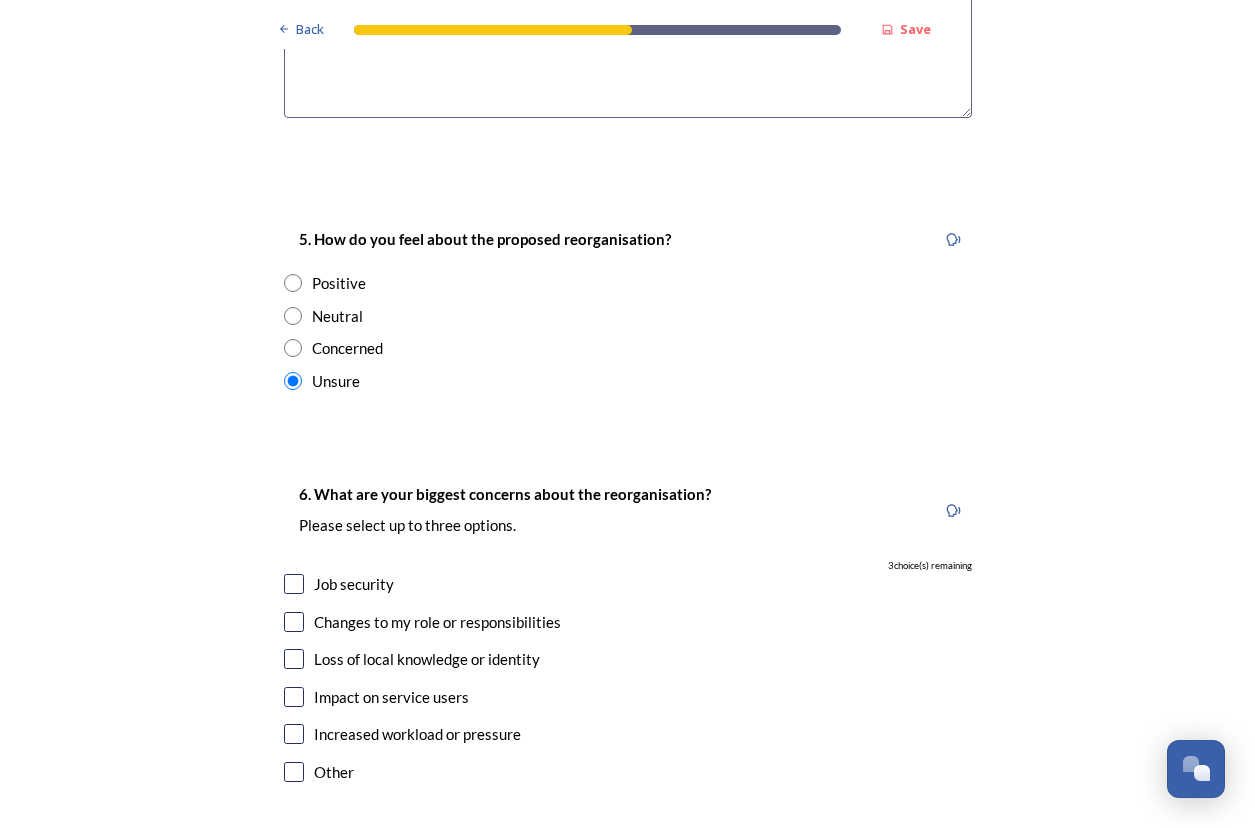 scroll, scrollTop: 3600, scrollLeft: 0, axis: vertical 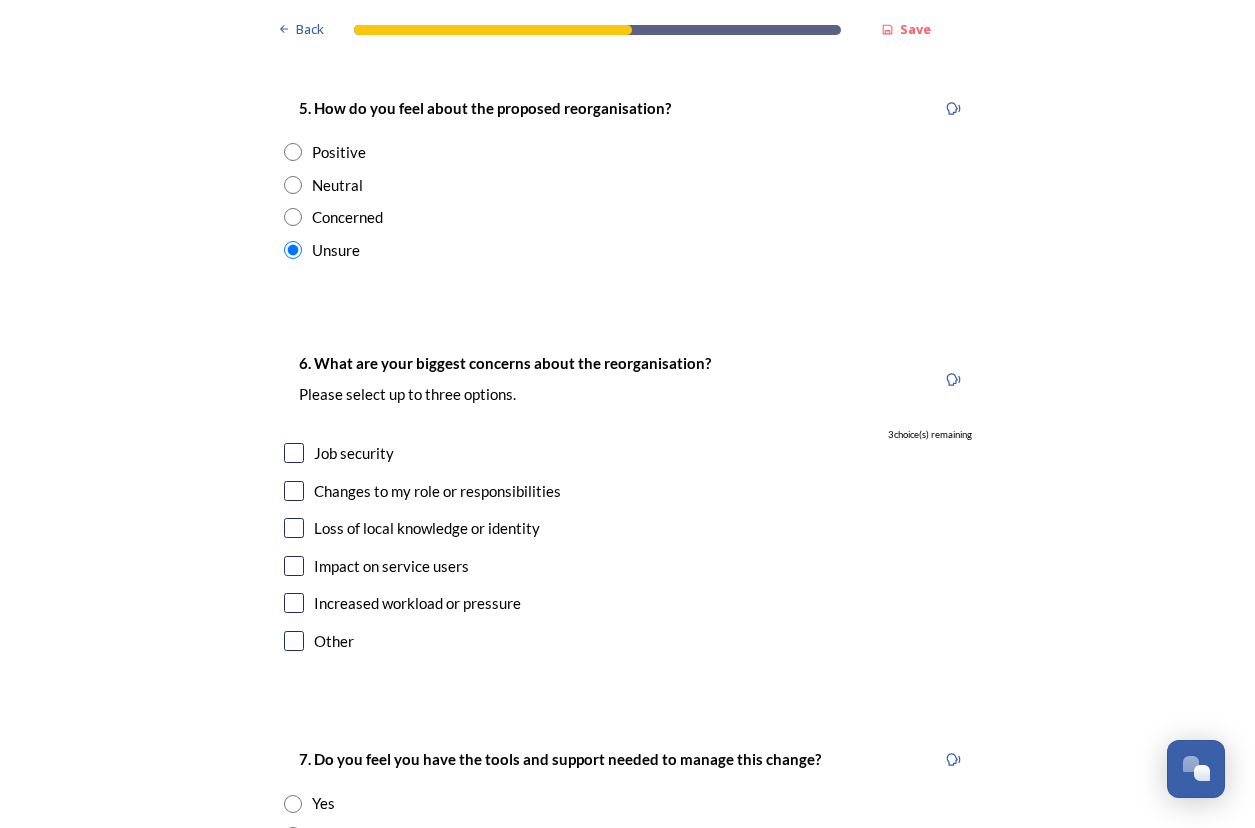 click at bounding box center [294, 491] 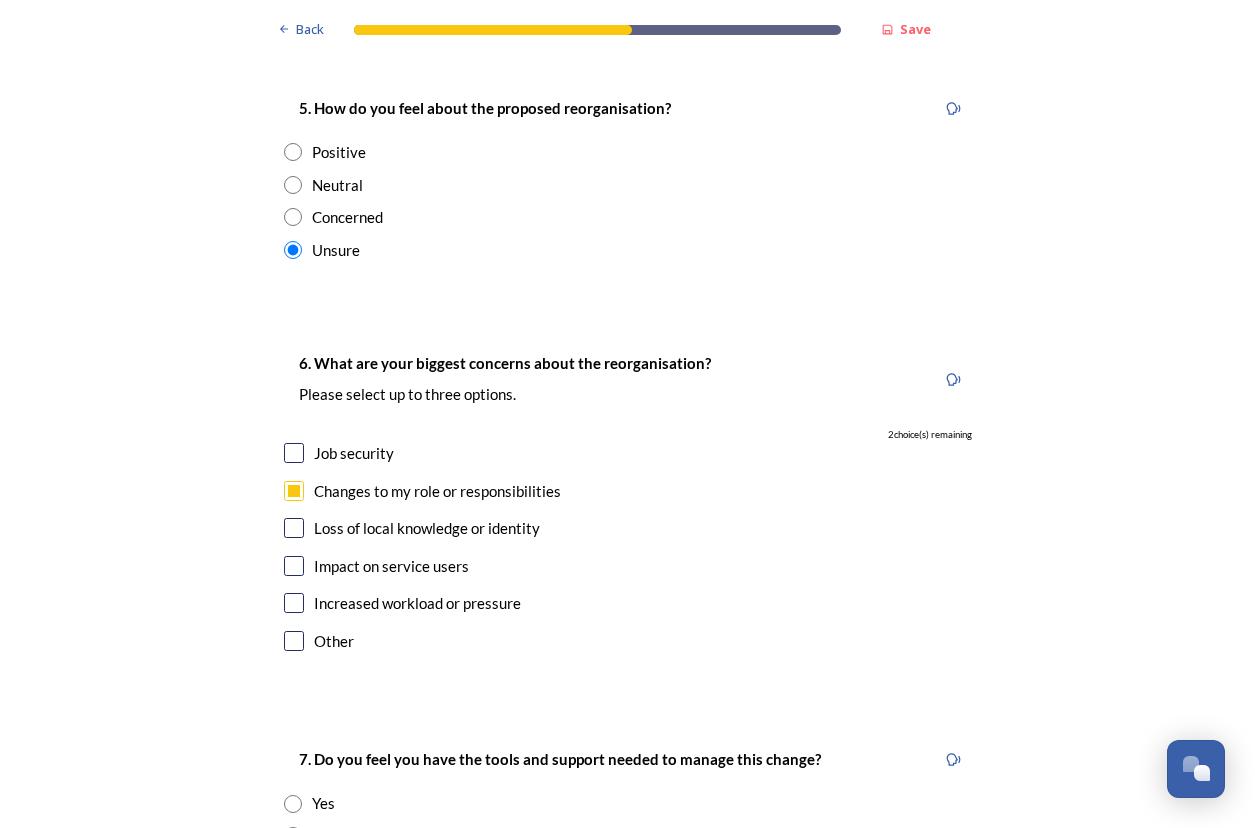 click at bounding box center [294, 603] 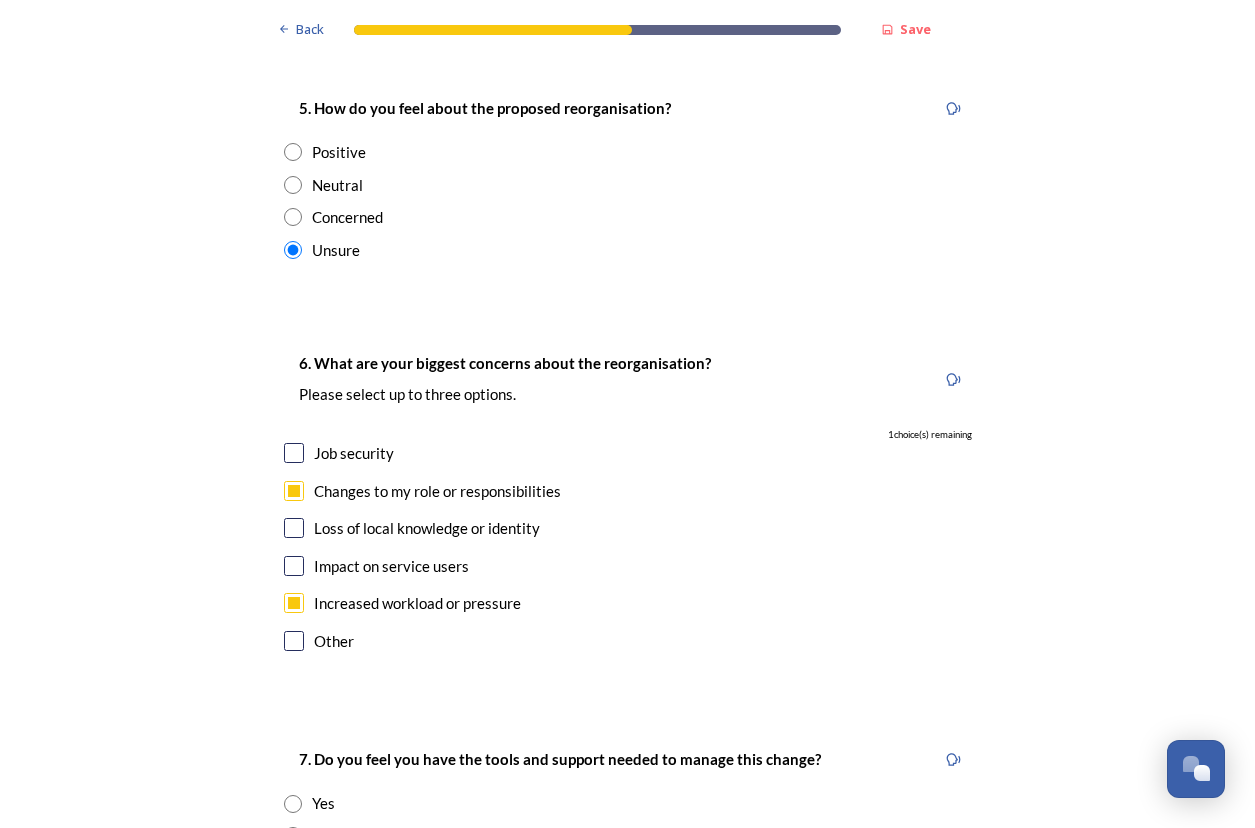 click at bounding box center (294, 566) 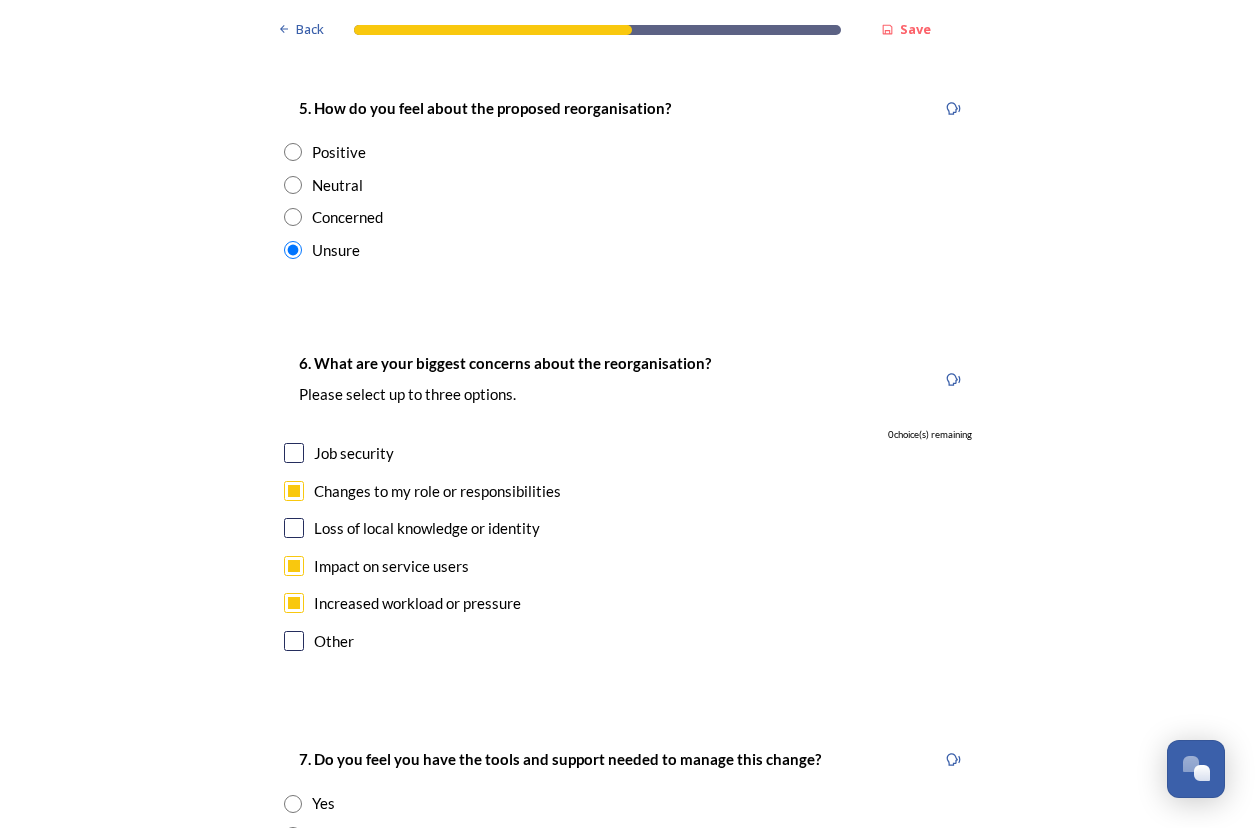 click at bounding box center (294, 528) 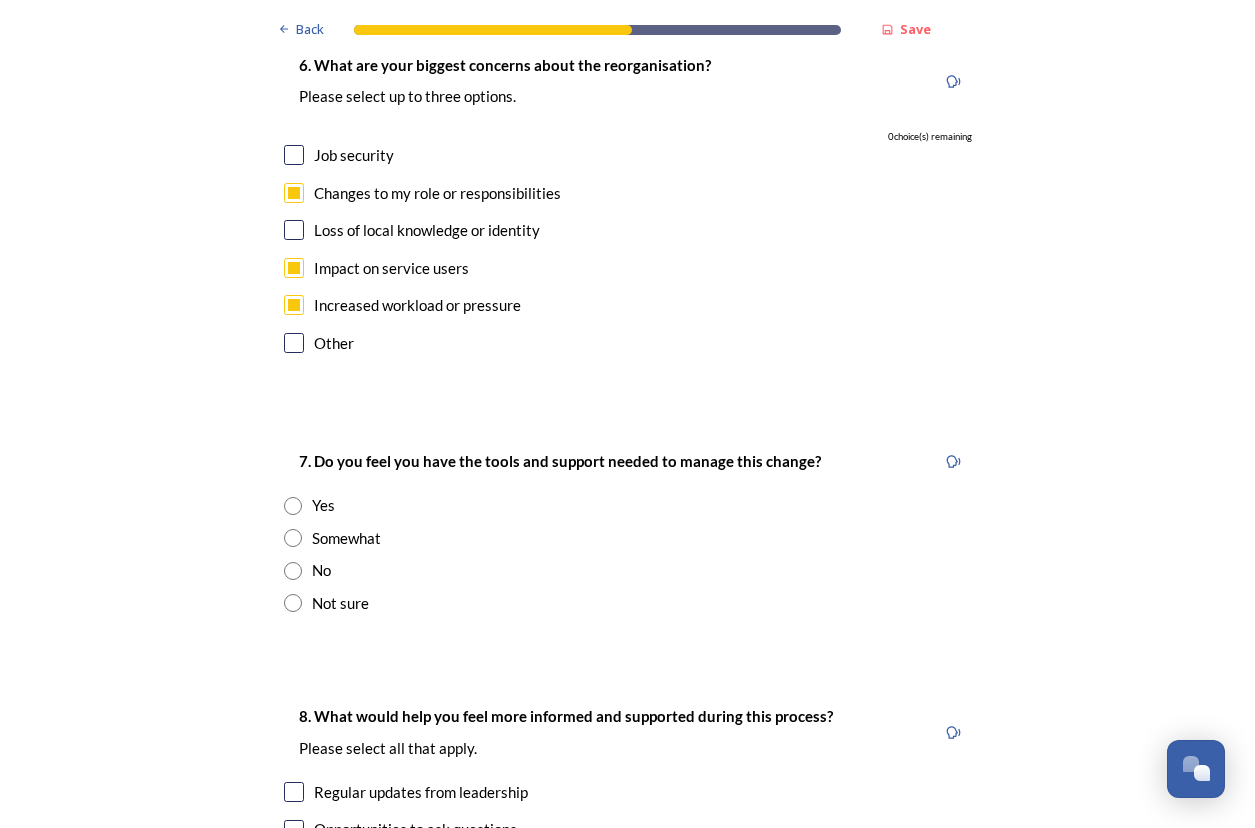 scroll, scrollTop: 3900, scrollLeft: 0, axis: vertical 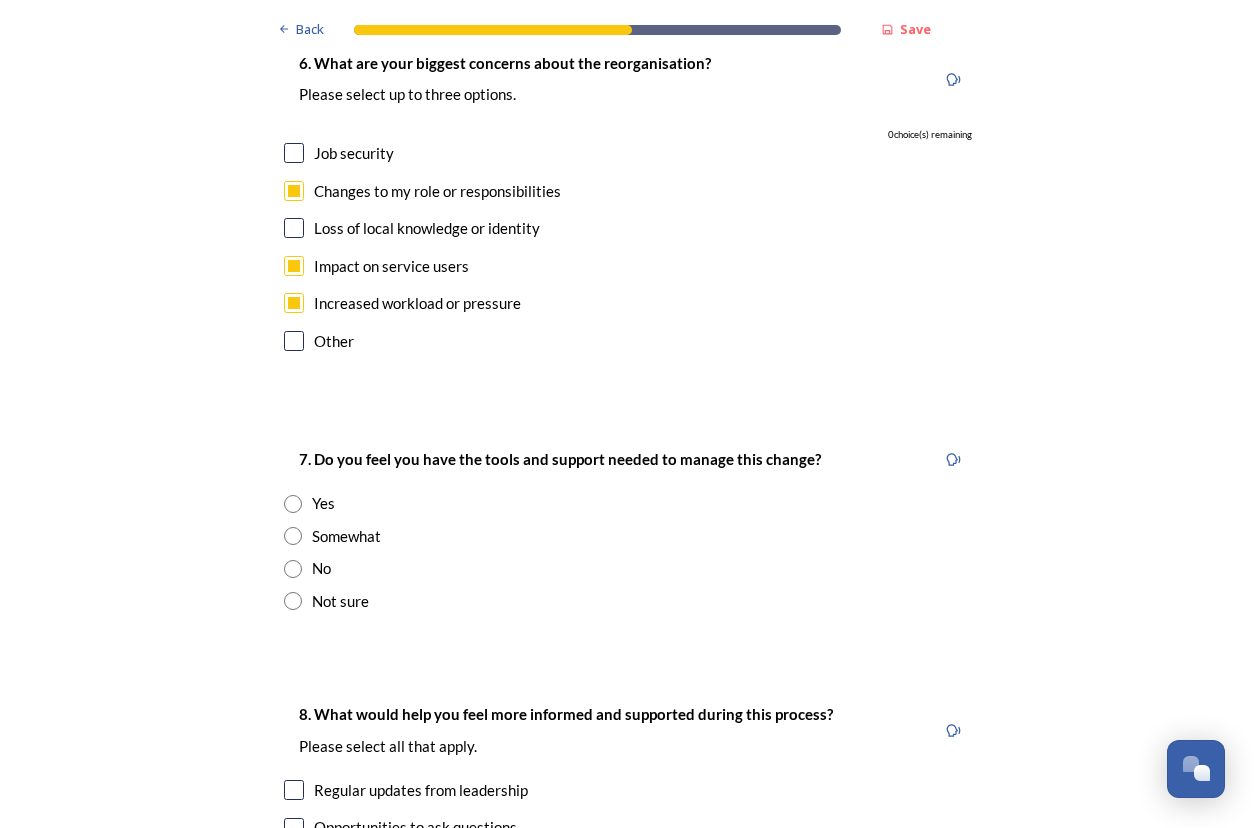click at bounding box center (293, 536) 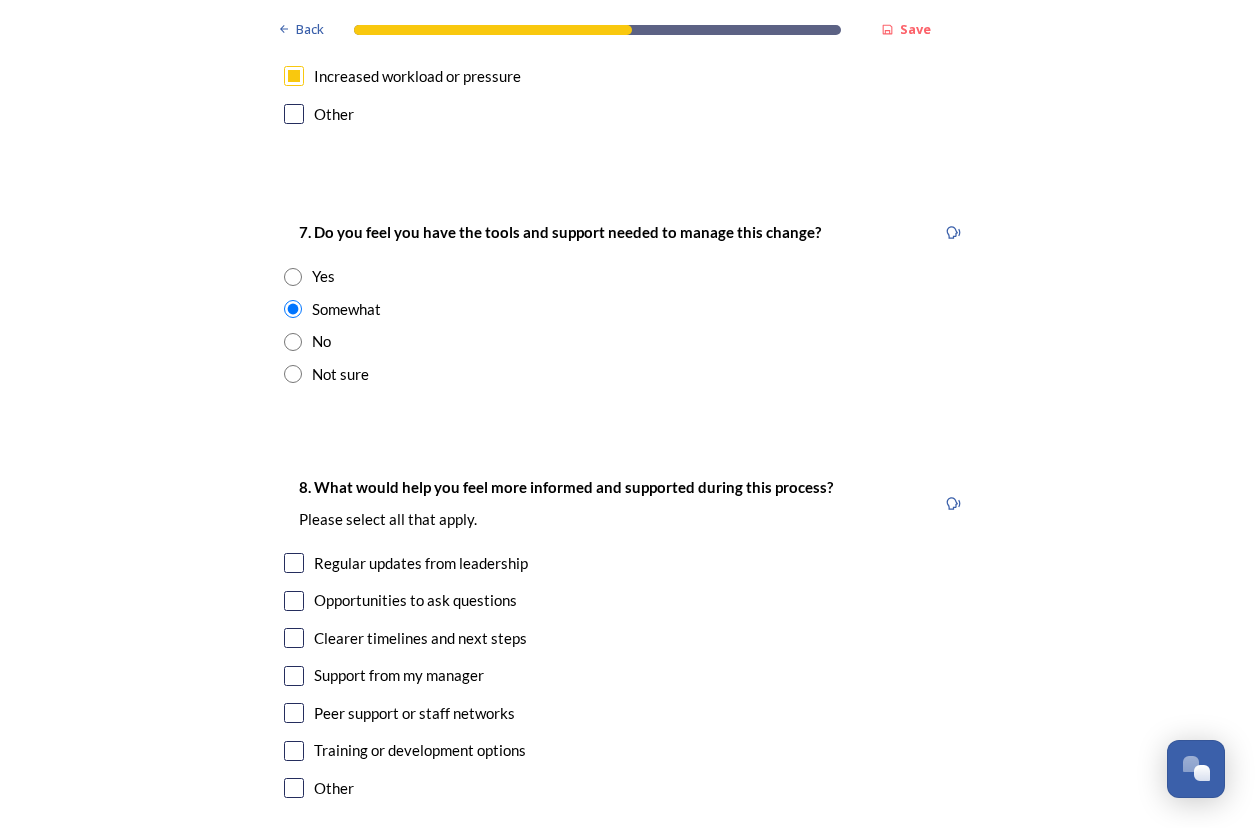 scroll, scrollTop: 4200, scrollLeft: 0, axis: vertical 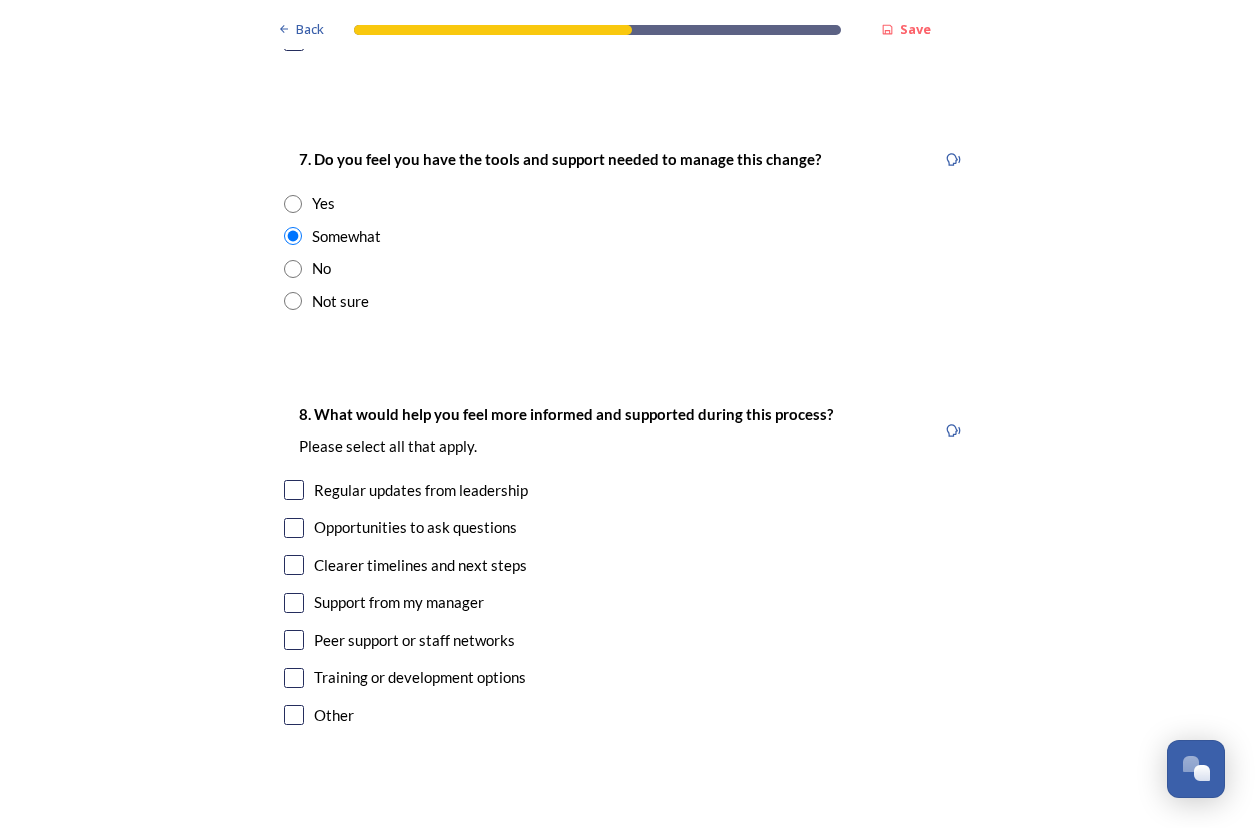 click on "Back Save Prioritising future services As explained on our  Shaping West Sussex hub , Local Government Reorganisation for West Sussex means that the county, district and borough councils will be replaced with one, or more than one, single-tier council (referred to as a unitary council) to deliver all your services.  Options currently being explored within West Sussex are detailed on our  hub , but map visuals can be found below. A single county unitary , bringing the County Council and all seven District and Borough Councils services together to form a new unitary council for West Sussex. Single unitary model (You can enlarge this map by clicking on the square expand icon in the top right of the image) Two unitary option, variation 1  -   one unitary combining Arun, Chichester and Worthing footprints and one unitary combining Adur, Crawley, Horsham, and Mid-Sussex footprints. Two unitary model variation 1 (You can enlarge this map by clicking on the square expand icon in the top right of the image) * 3000 0" at bounding box center [627, -843] 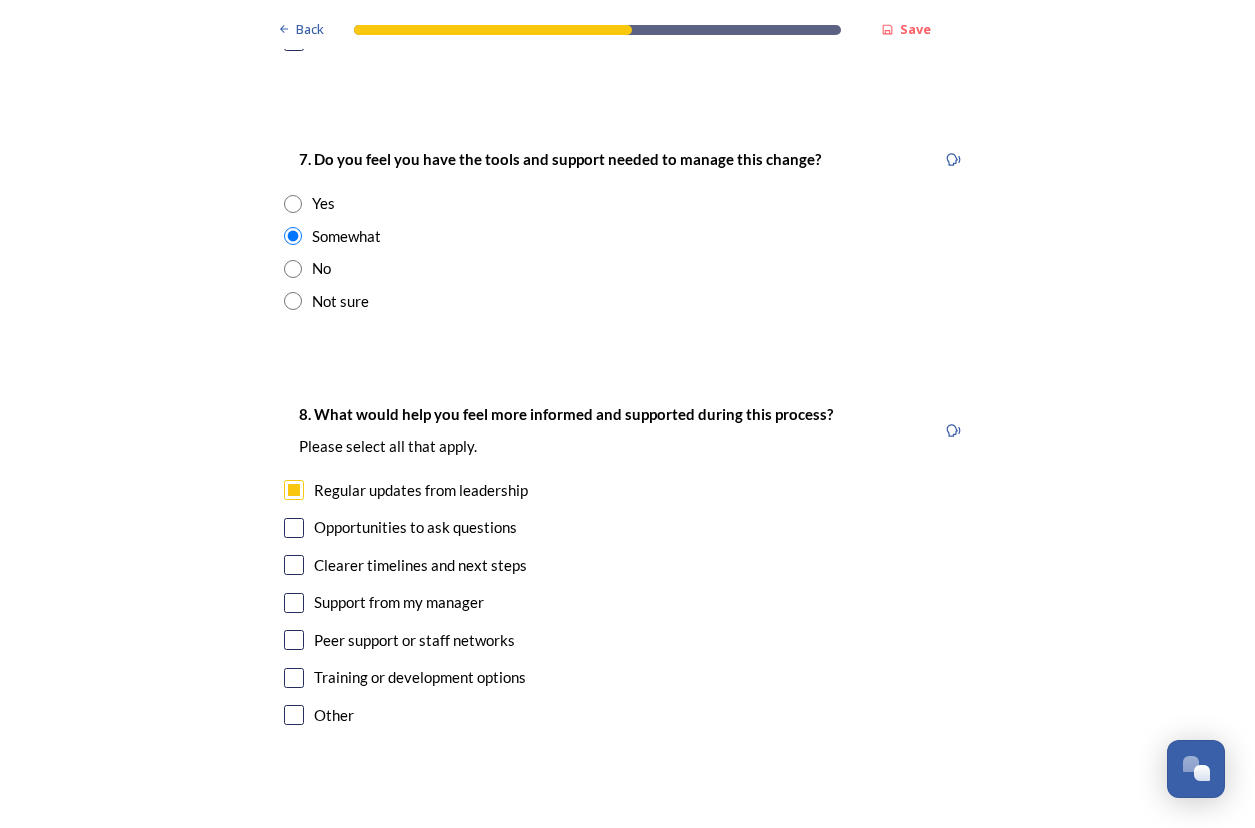 click at bounding box center [294, 528] 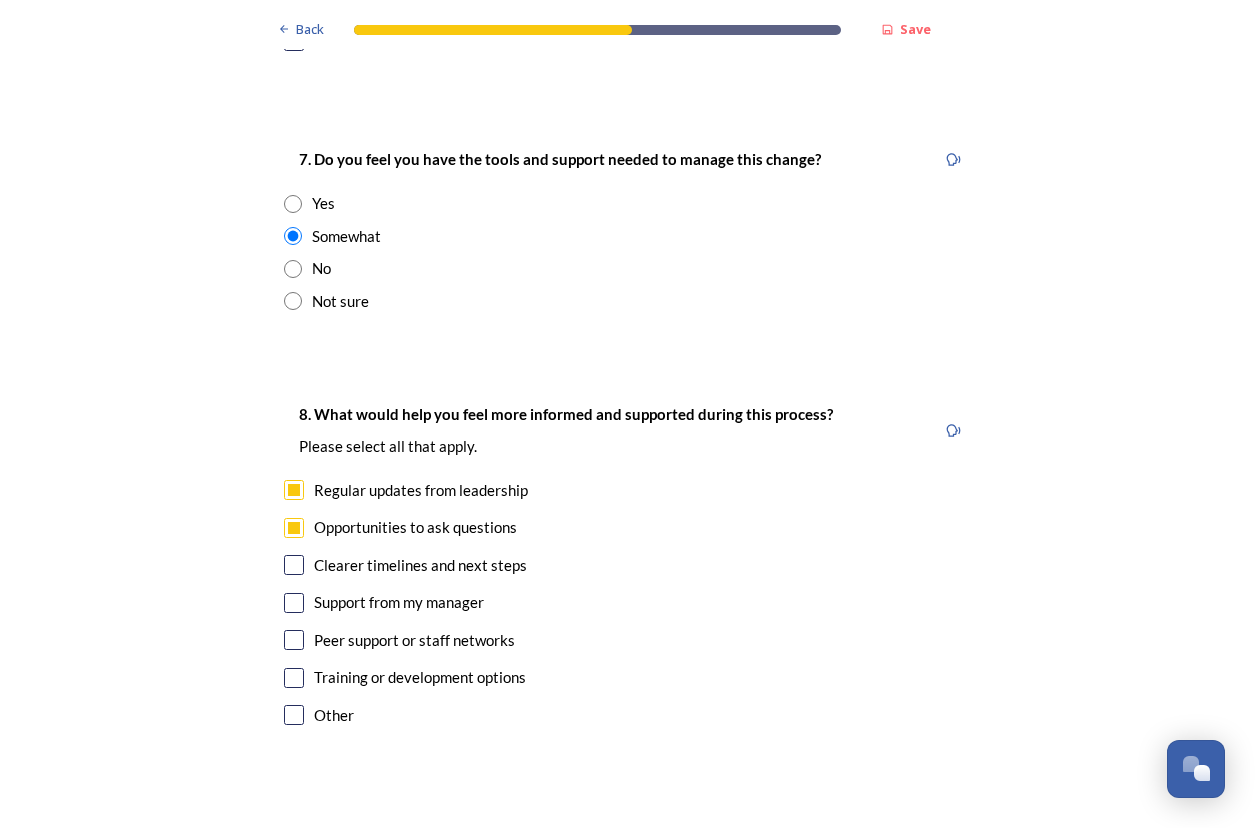 click at bounding box center [294, 678] 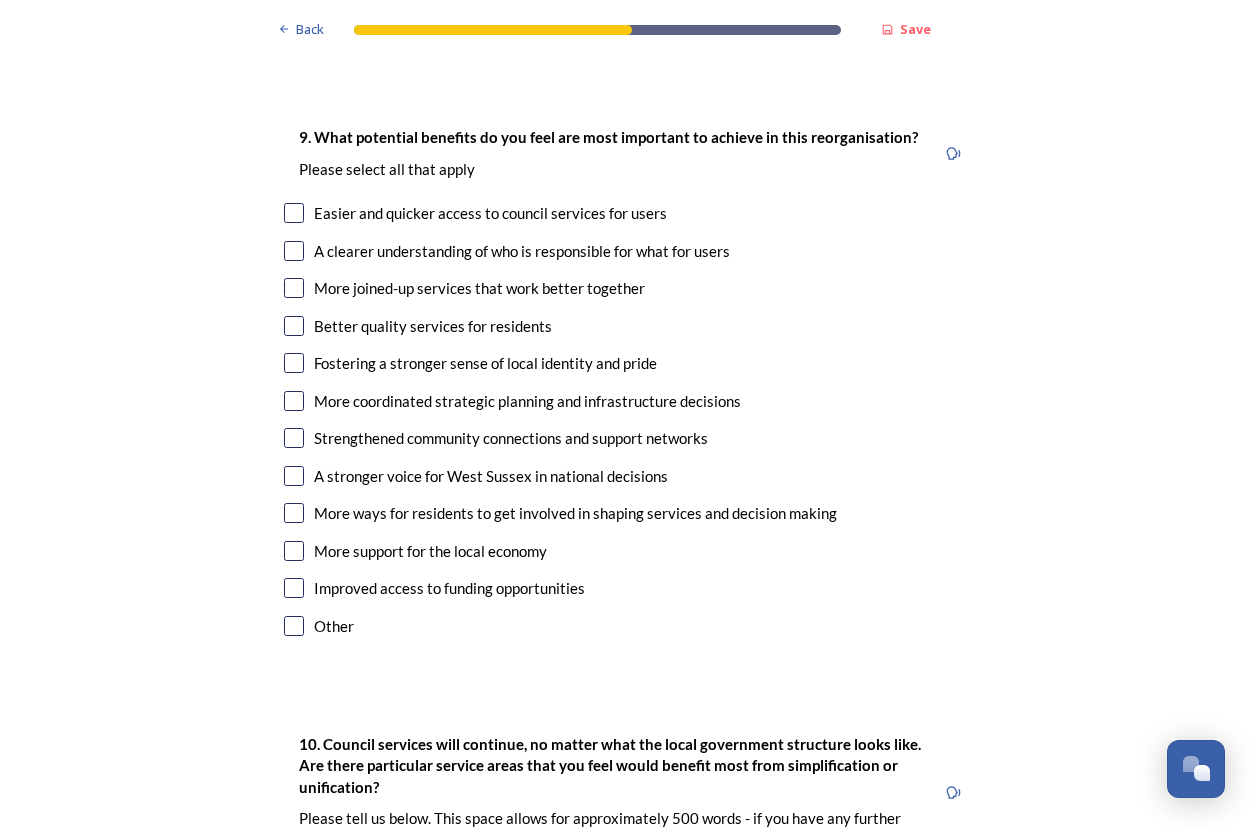 scroll, scrollTop: 4900, scrollLeft: 0, axis: vertical 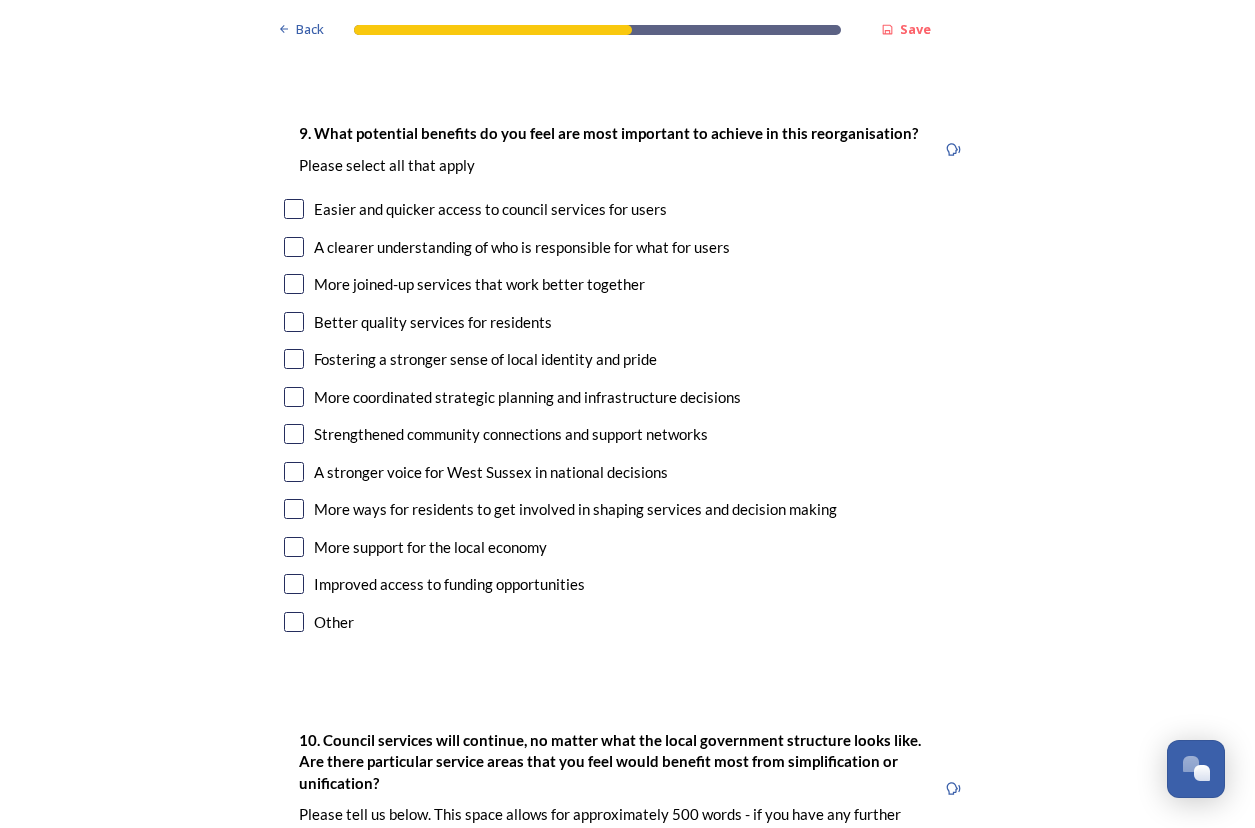 click at bounding box center [294, 209] 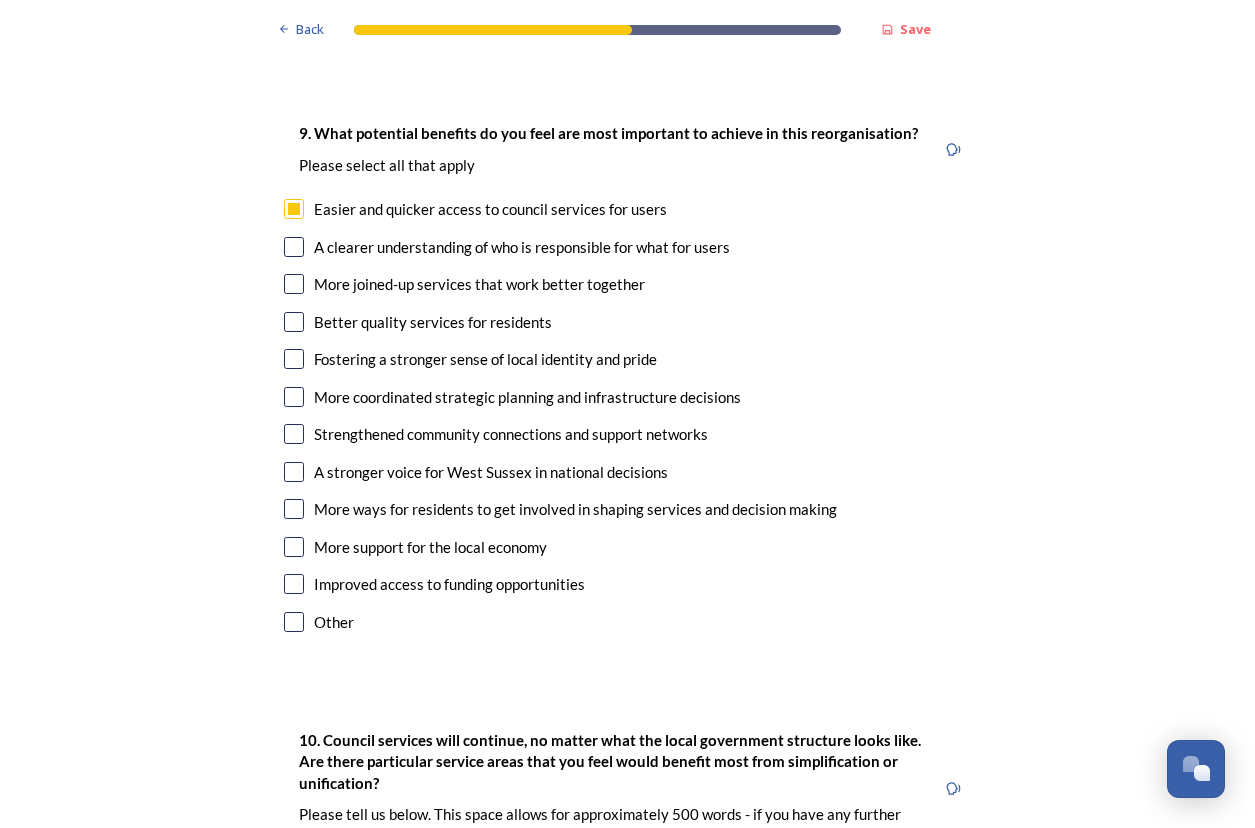 click at bounding box center [294, 247] 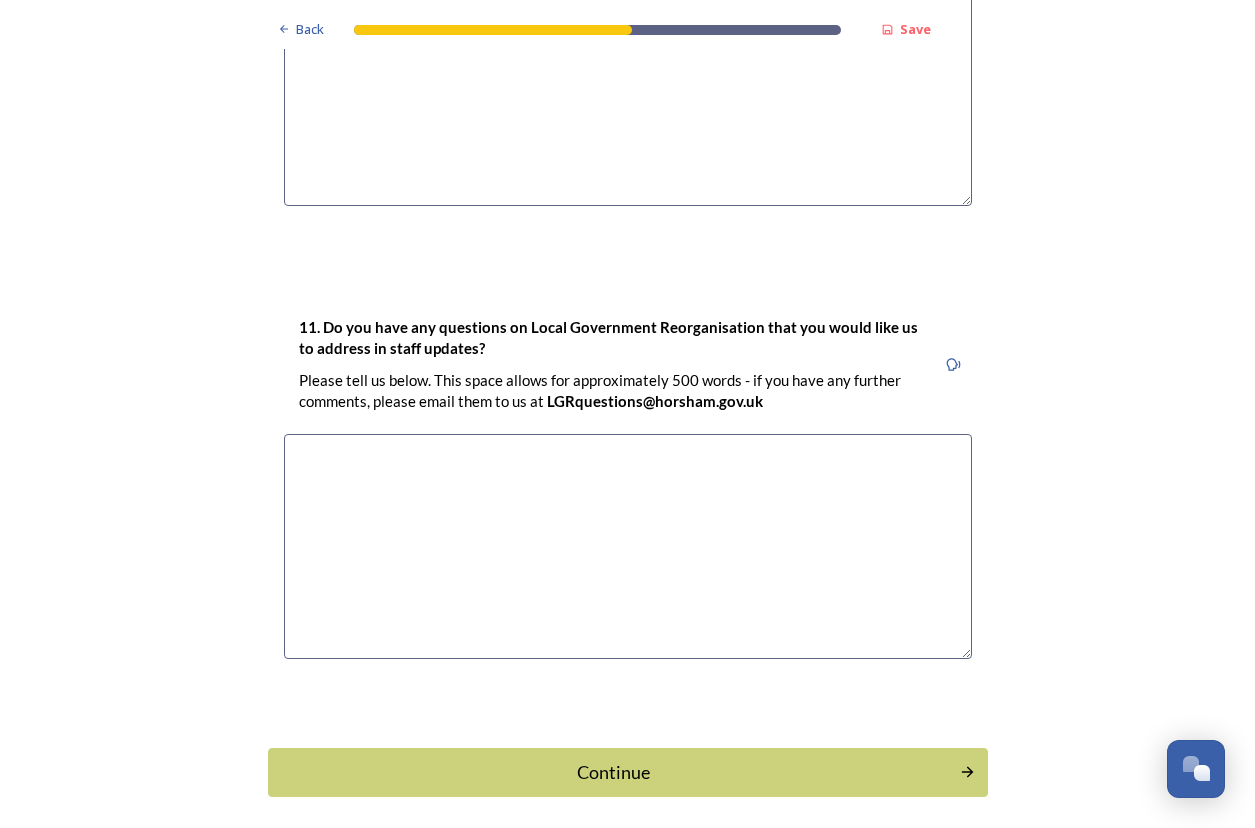 scroll, scrollTop: 5886, scrollLeft: 0, axis: vertical 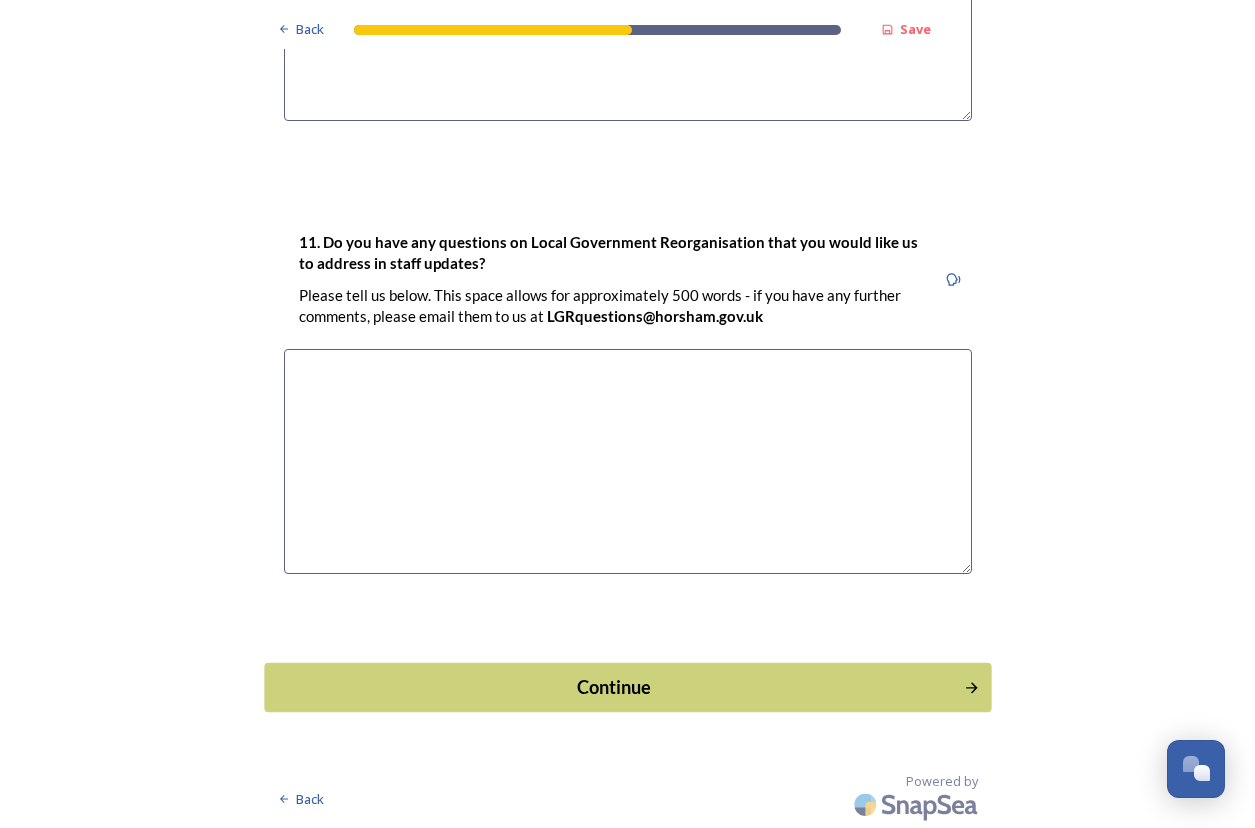 click on "Continue" at bounding box center (613, 686) 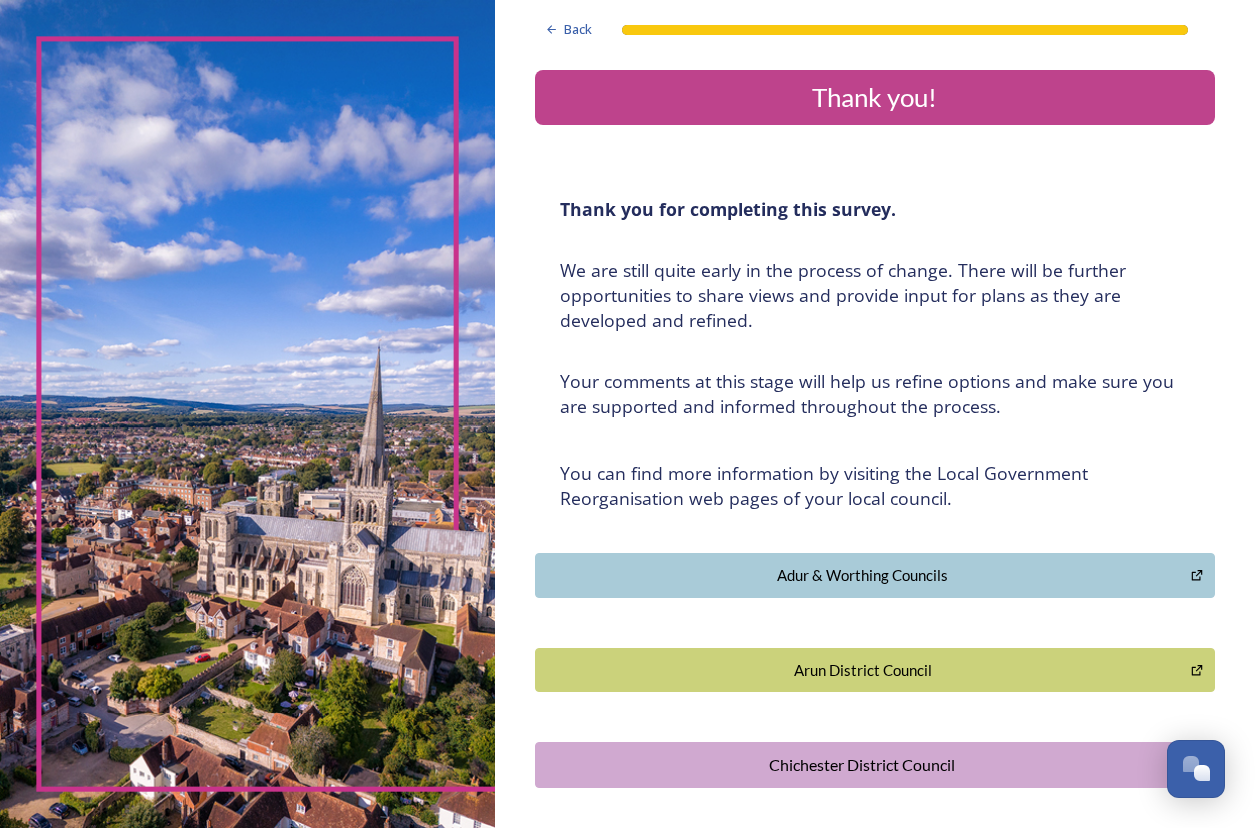 scroll, scrollTop: 300, scrollLeft: 0, axis: vertical 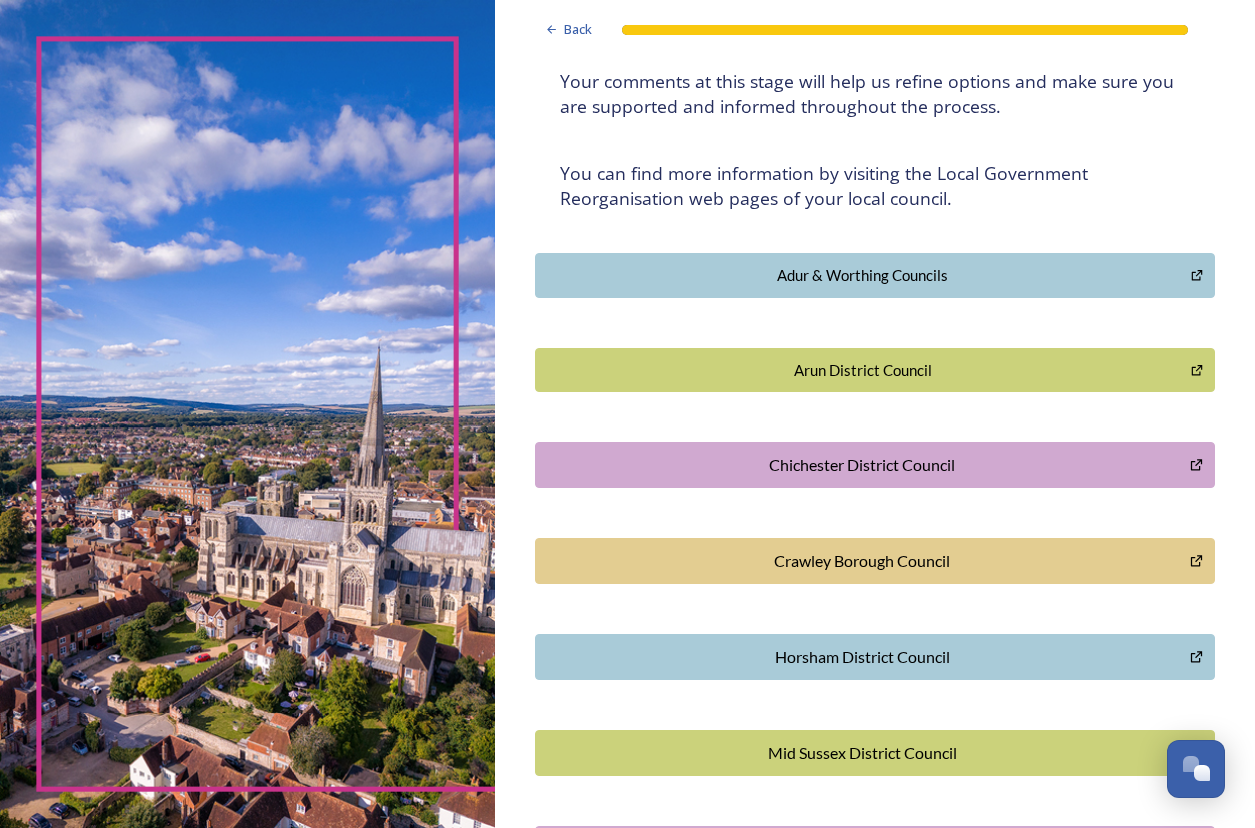 click on "Crawley Borough Council" at bounding box center [862, 561] 